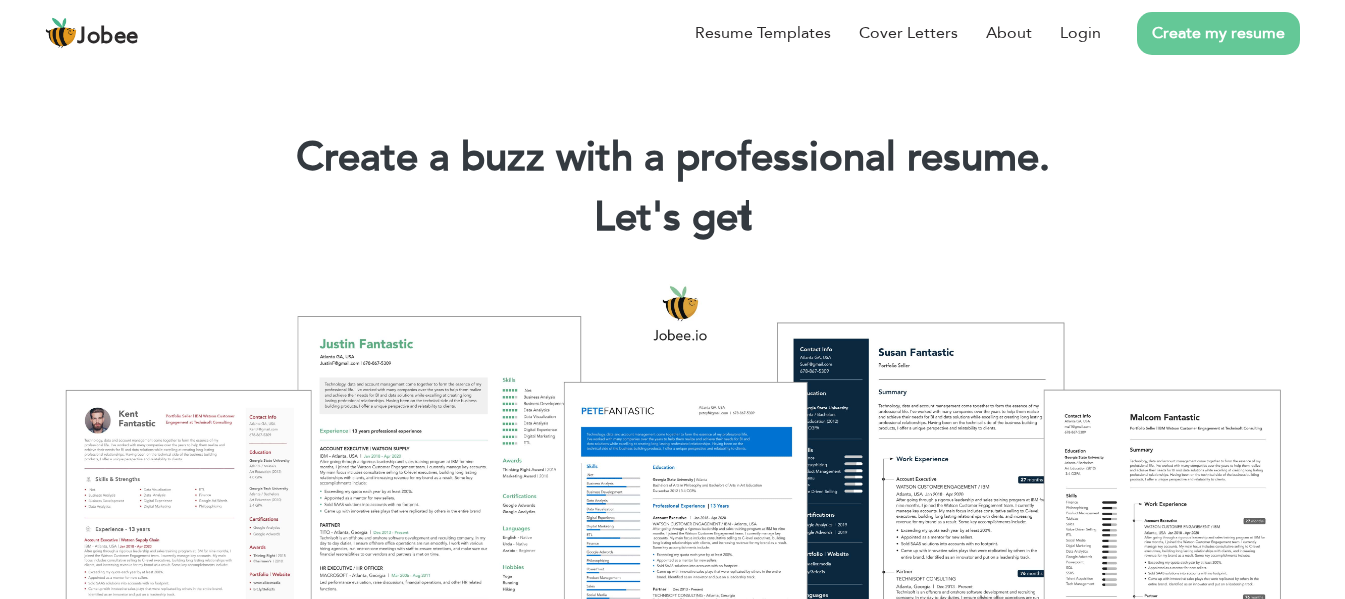 scroll, scrollTop: 0, scrollLeft: 0, axis: both 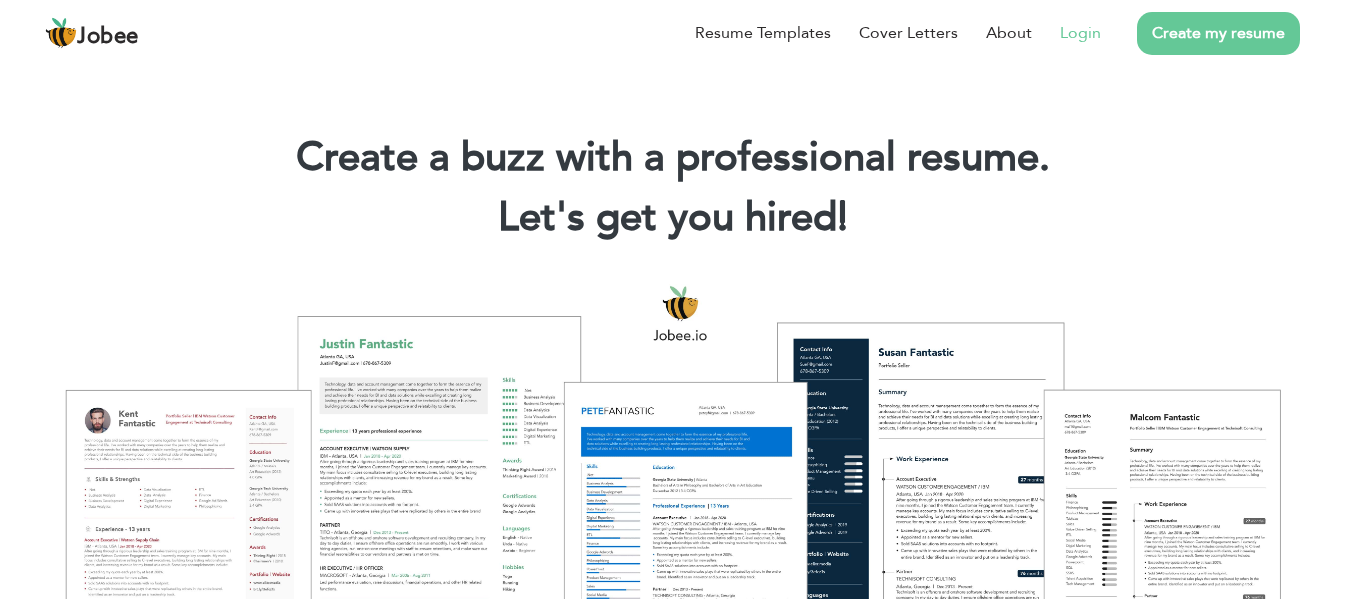 click on "Login" at bounding box center [1080, 33] 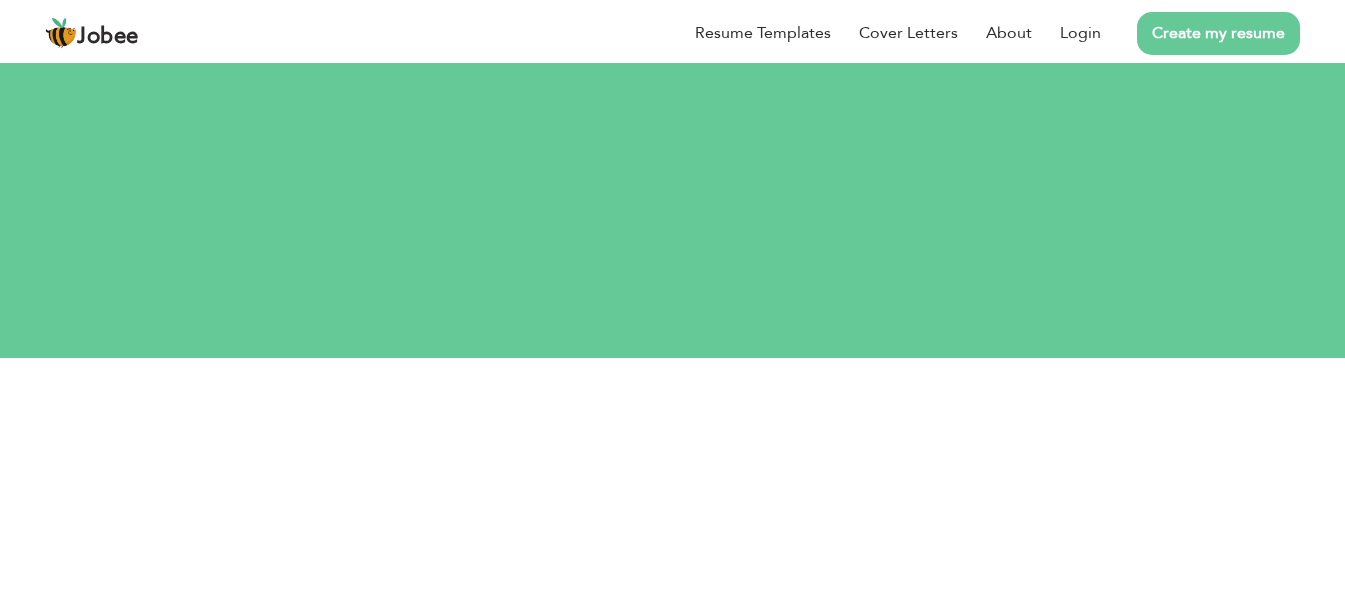 scroll, scrollTop: 0, scrollLeft: 0, axis: both 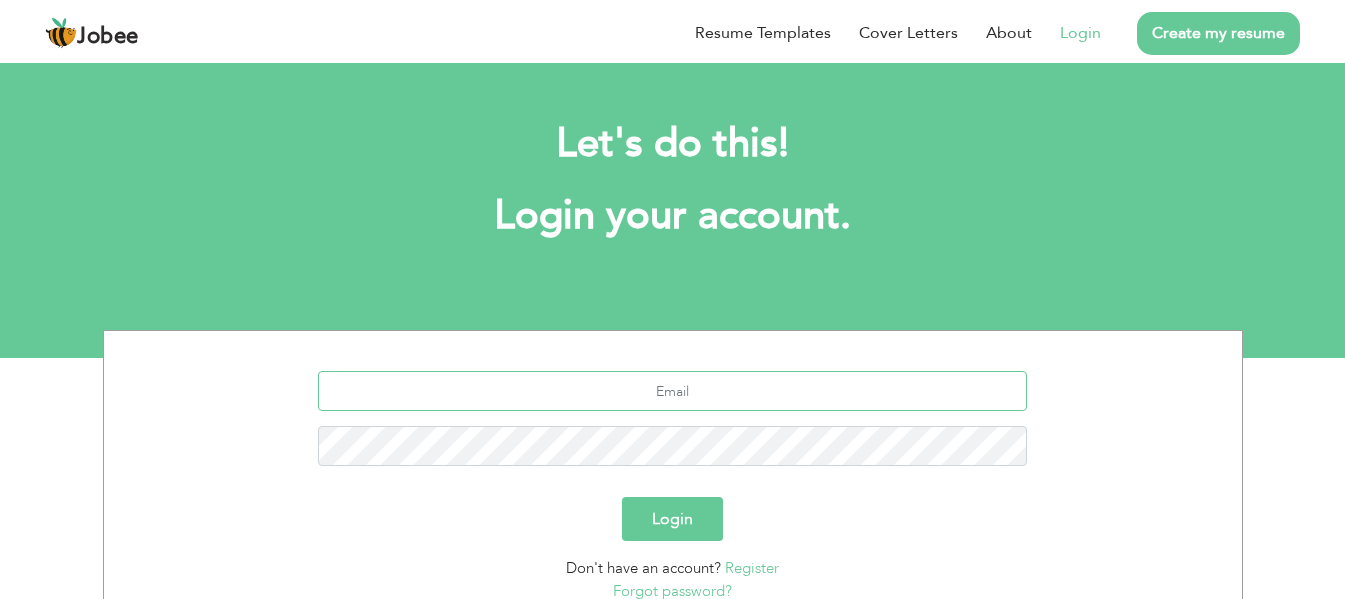 click at bounding box center (672, 391) 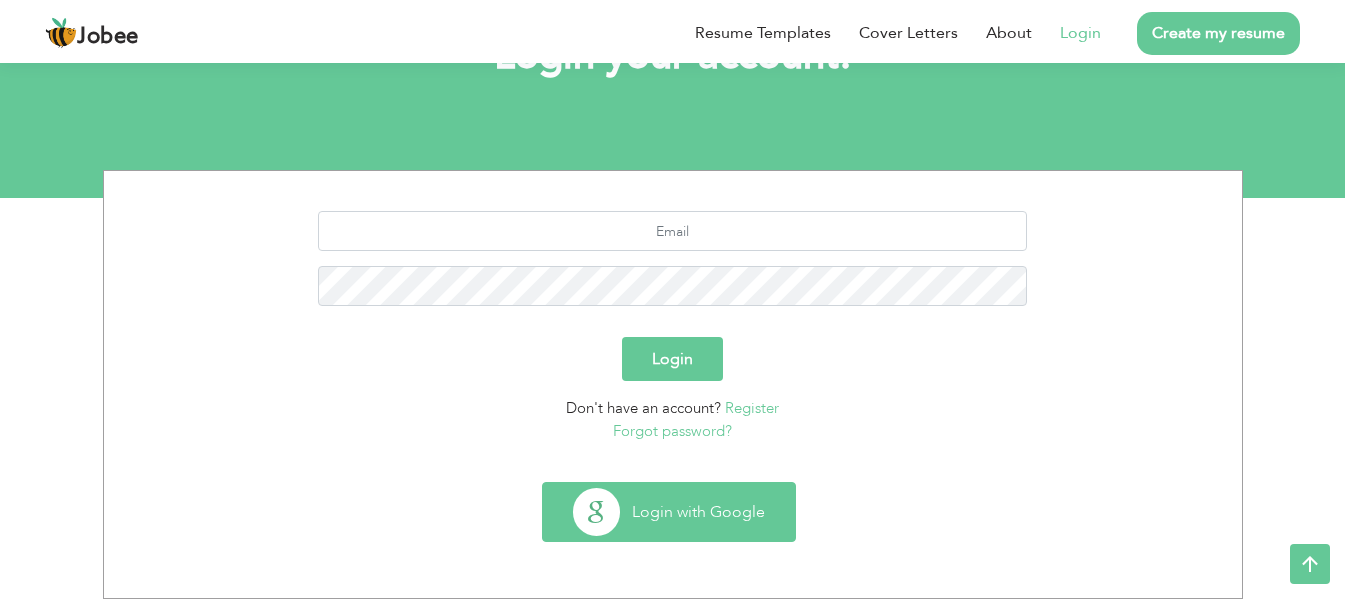 click on "Login with Google" at bounding box center [669, 512] 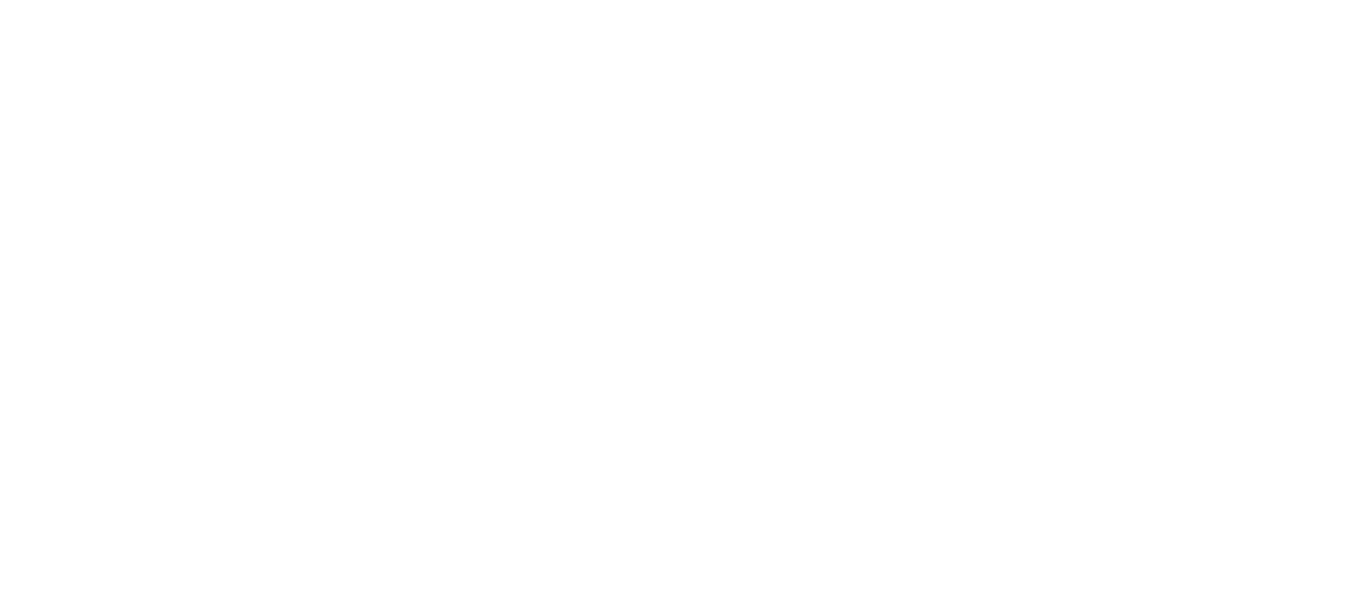 scroll, scrollTop: 0, scrollLeft: 0, axis: both 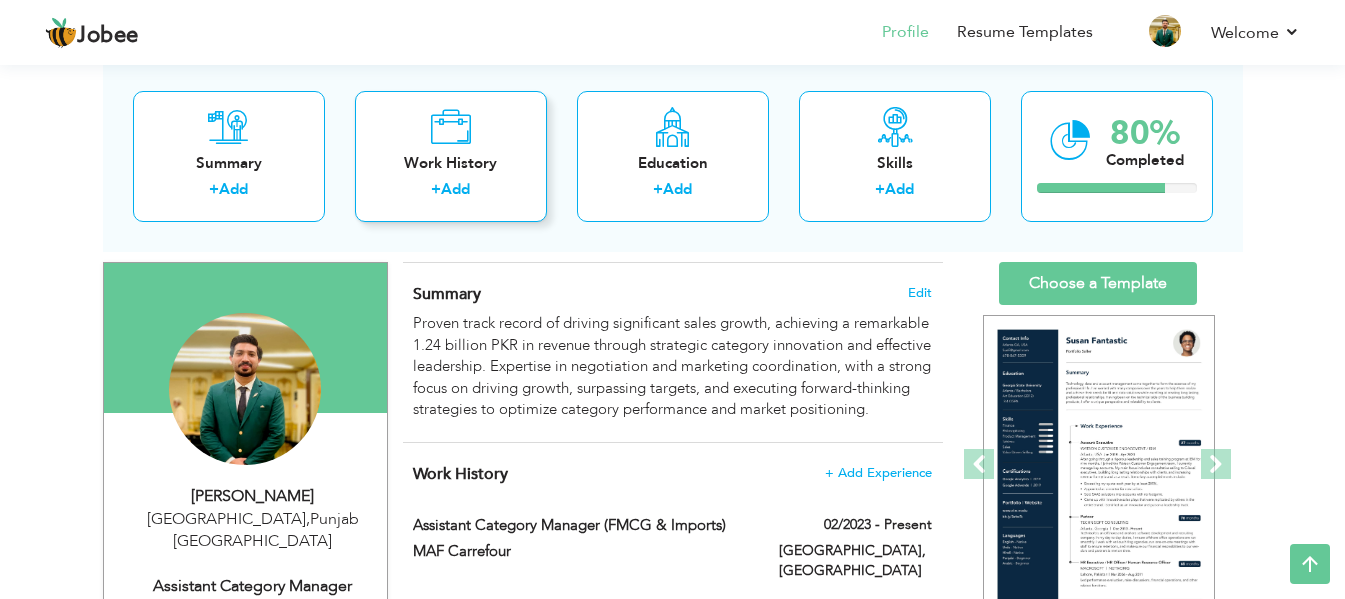 click on "Work History
+  Add" at bounding box center (451, 155) 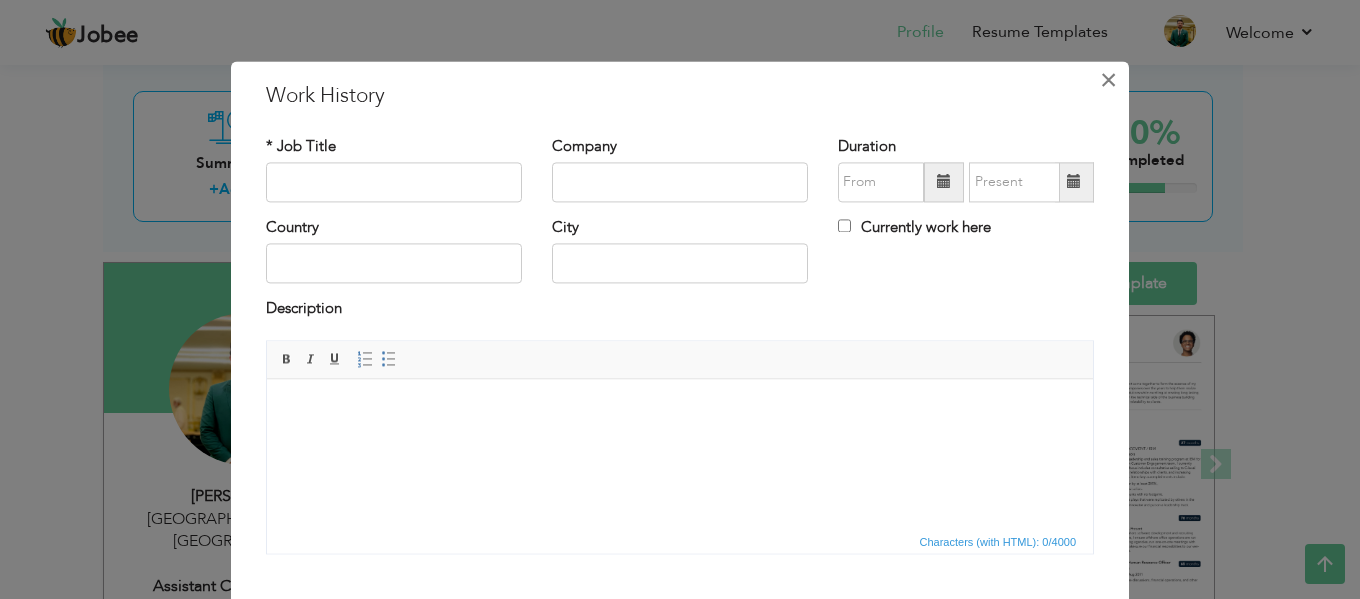 click on "×" at bounding box center [1108, 80] 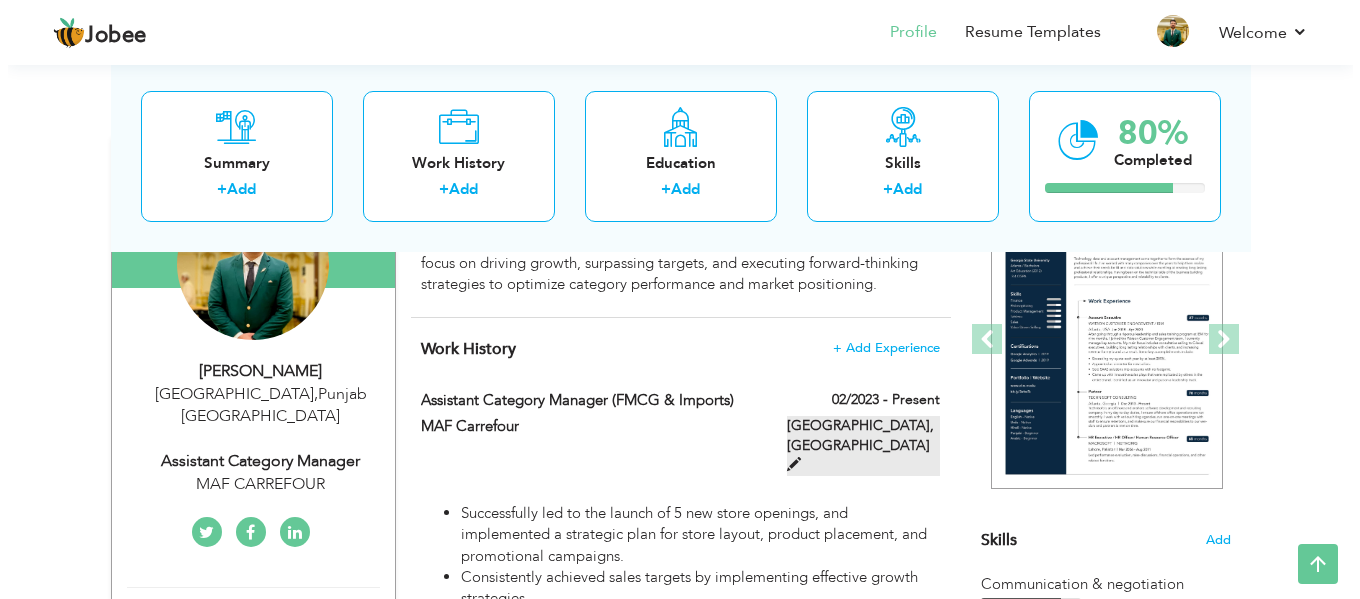 scroll, scrollTop: 243, scrollLeft: 0, axis: vertical 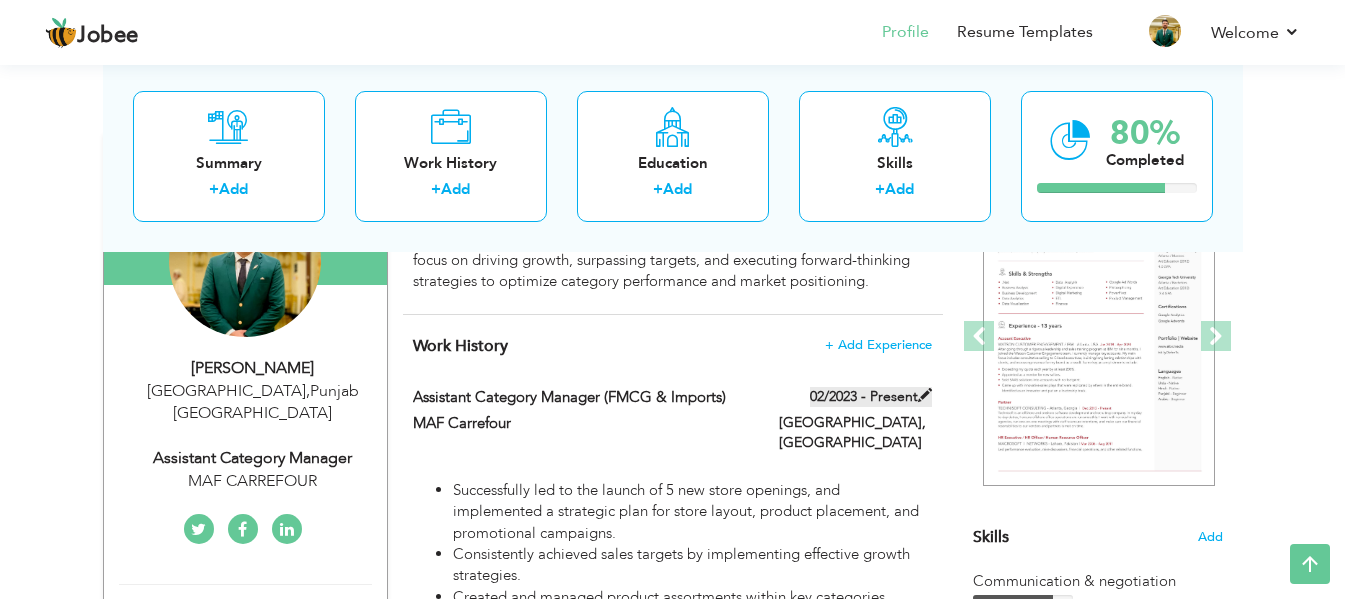 click at bounding box center (925, 395) 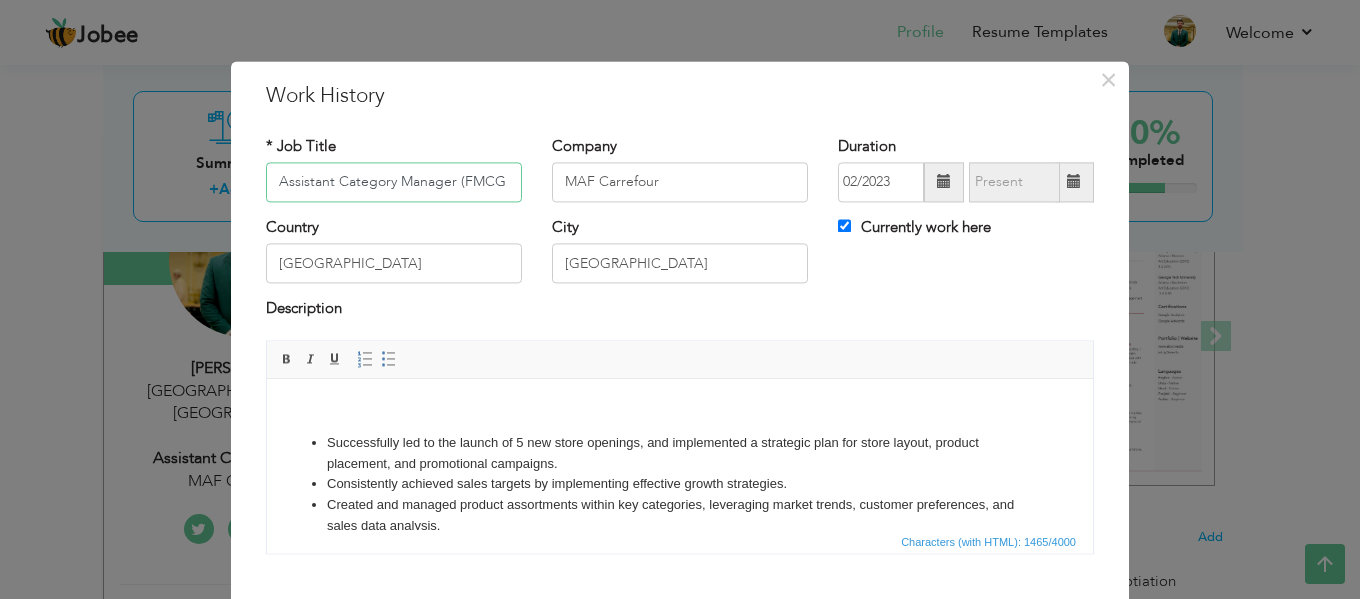 scroll, scrollTop: 0, scrollLeft: 63, axis: horizontal 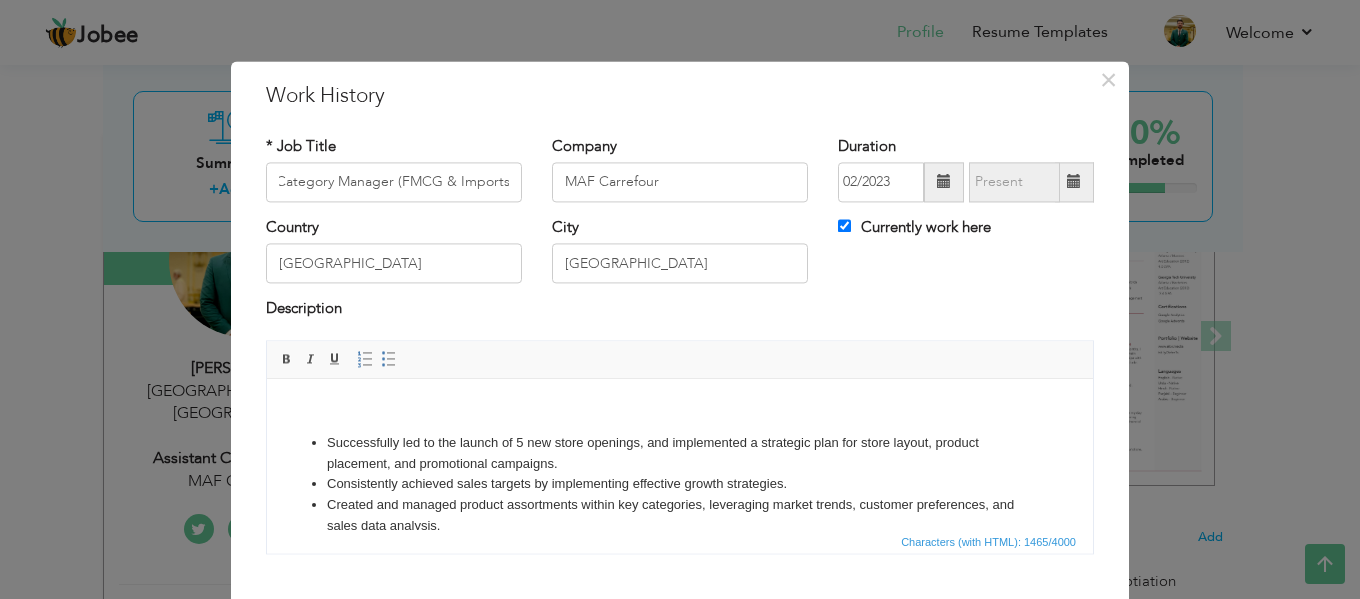 click on "Currently work here" at bounding box center [914, 227] 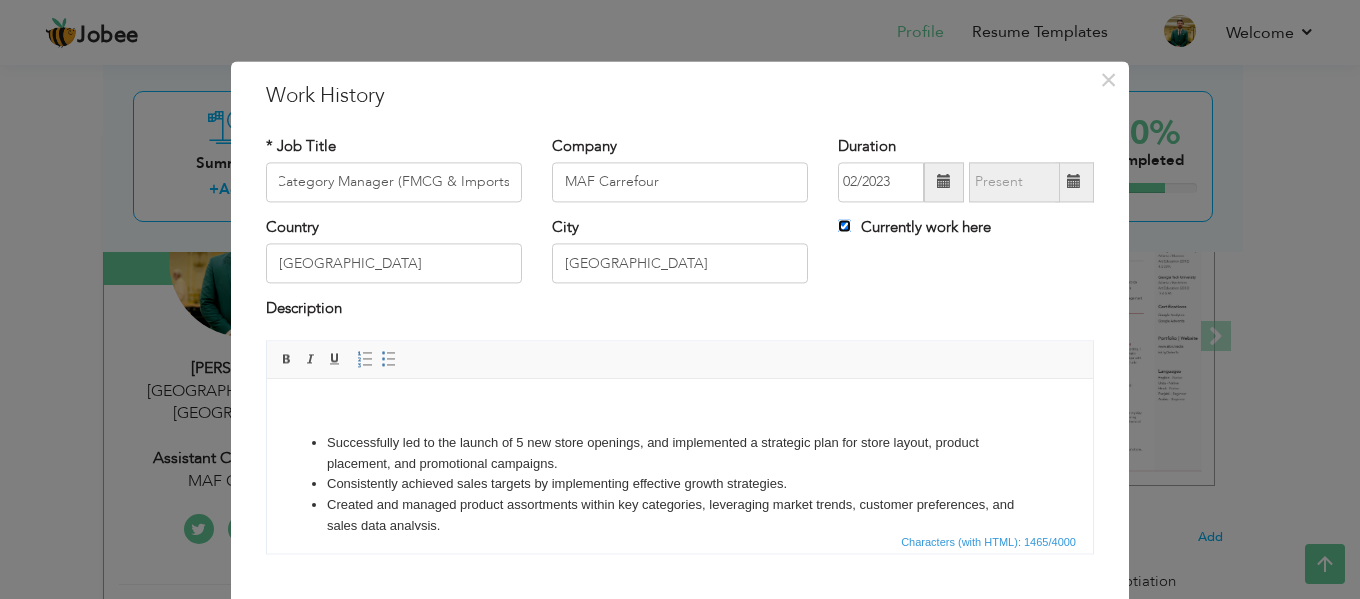 click on "Currently work here" at bounding box center (844, 225) 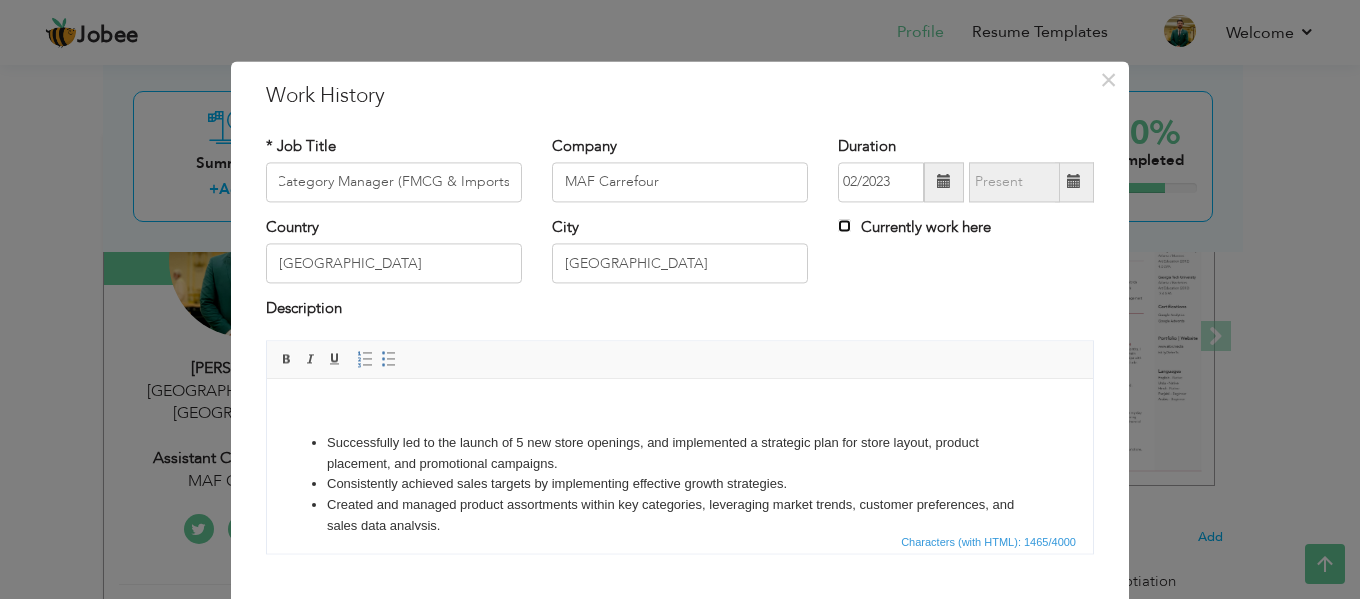 scroll, scrollTop: 0, scrollLeft: 0, axis: both 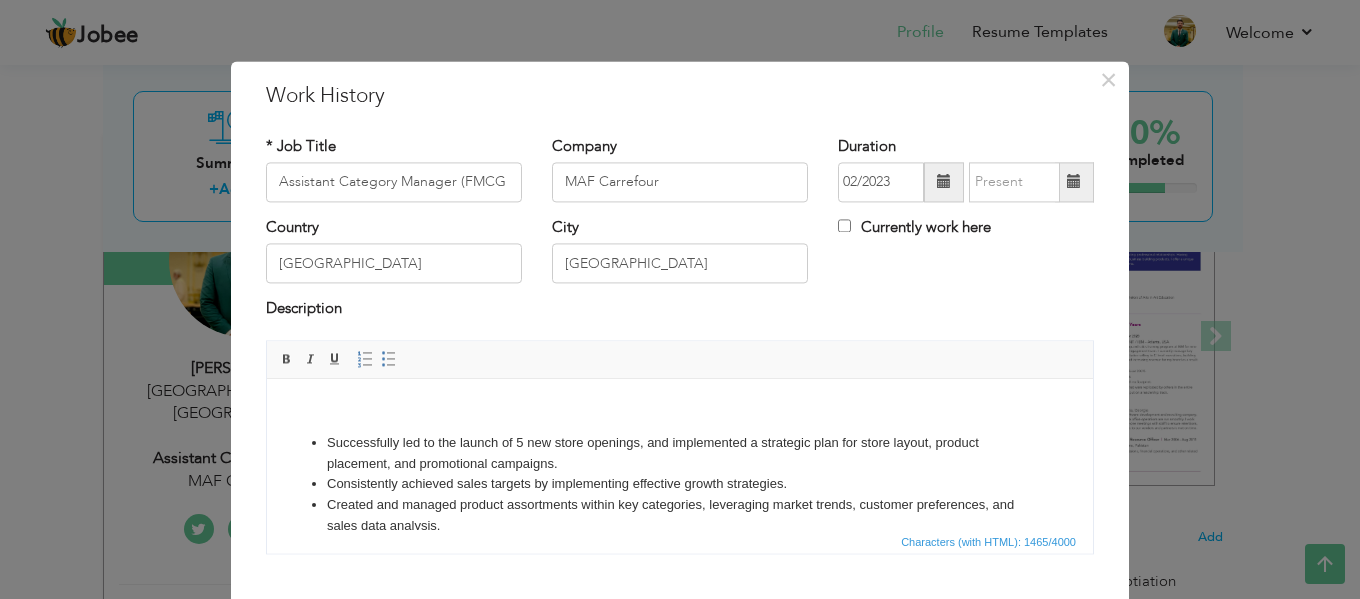 click at bounding box center (1074, 182) 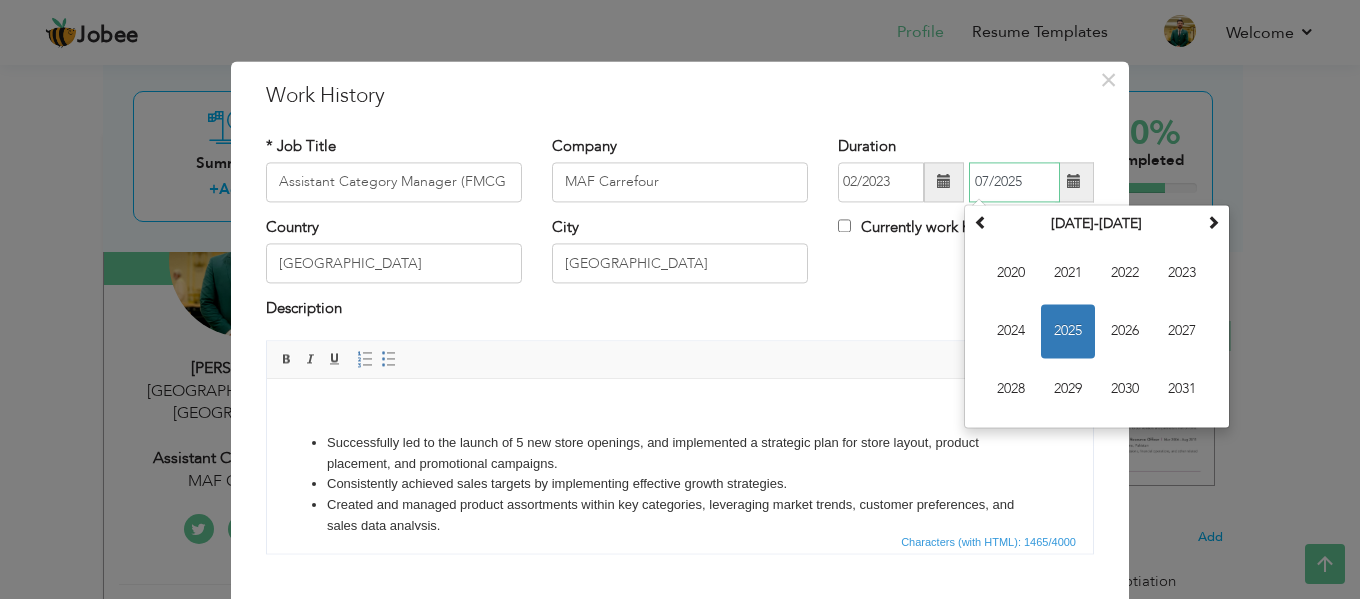 click on "2025" at bounding box center (1068, 331) 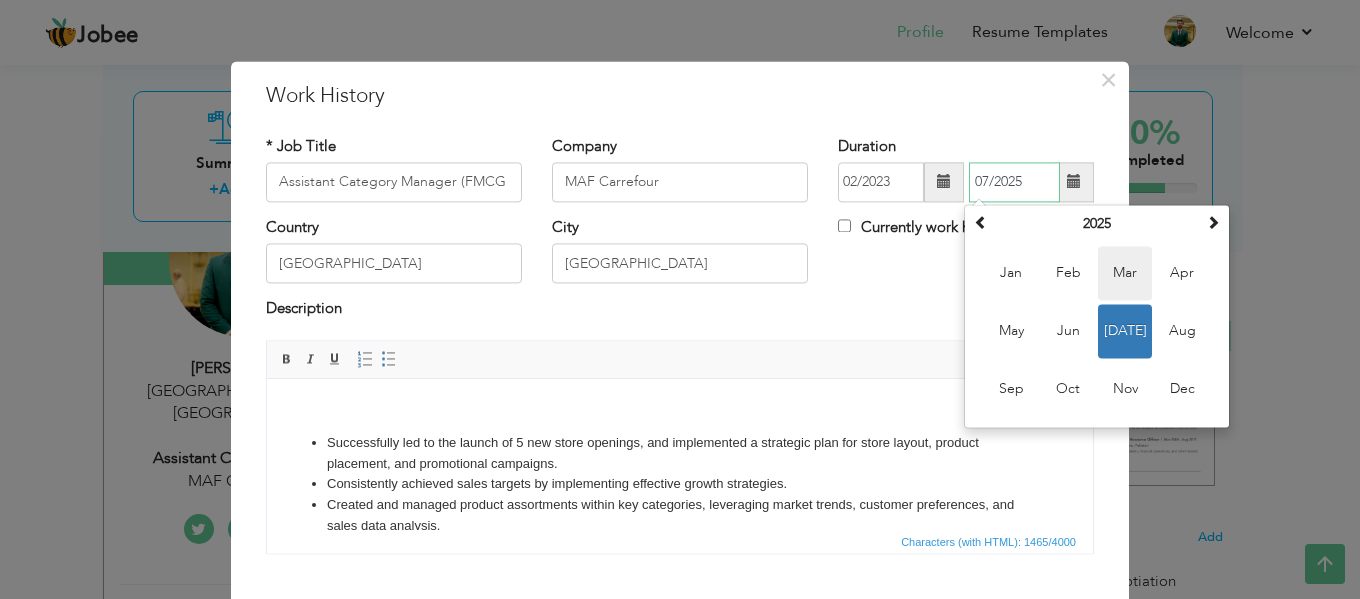 click on "Mar" at bounding box center (1125, 273) 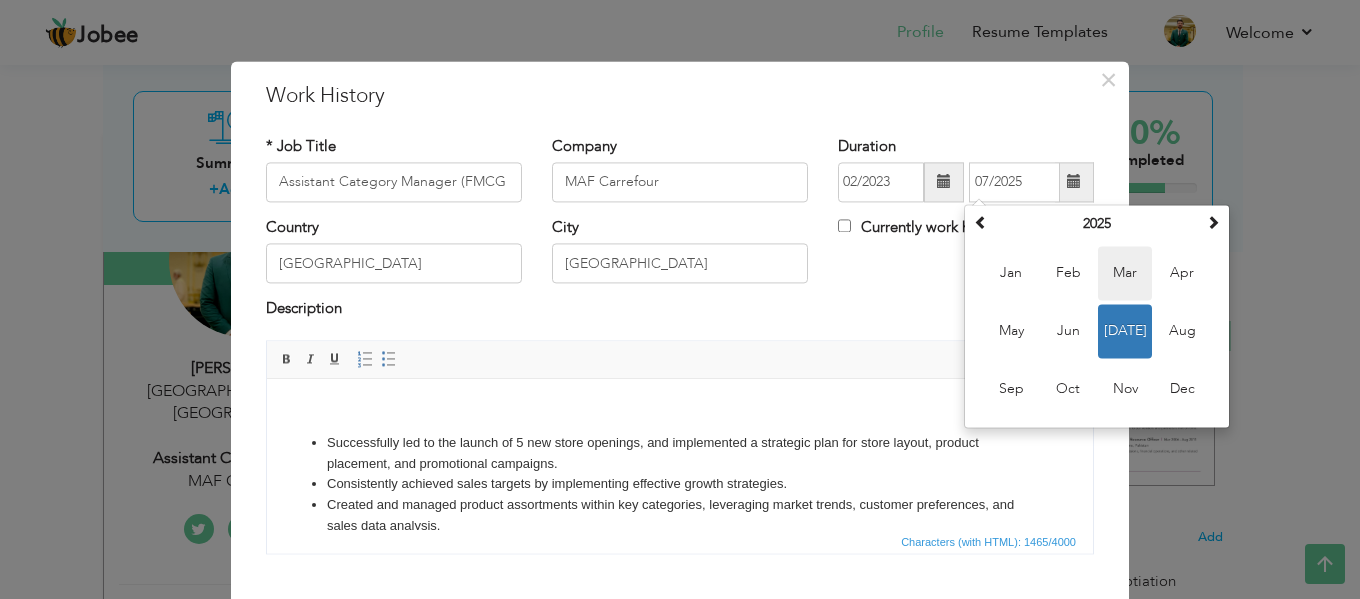 type on "03/2025" 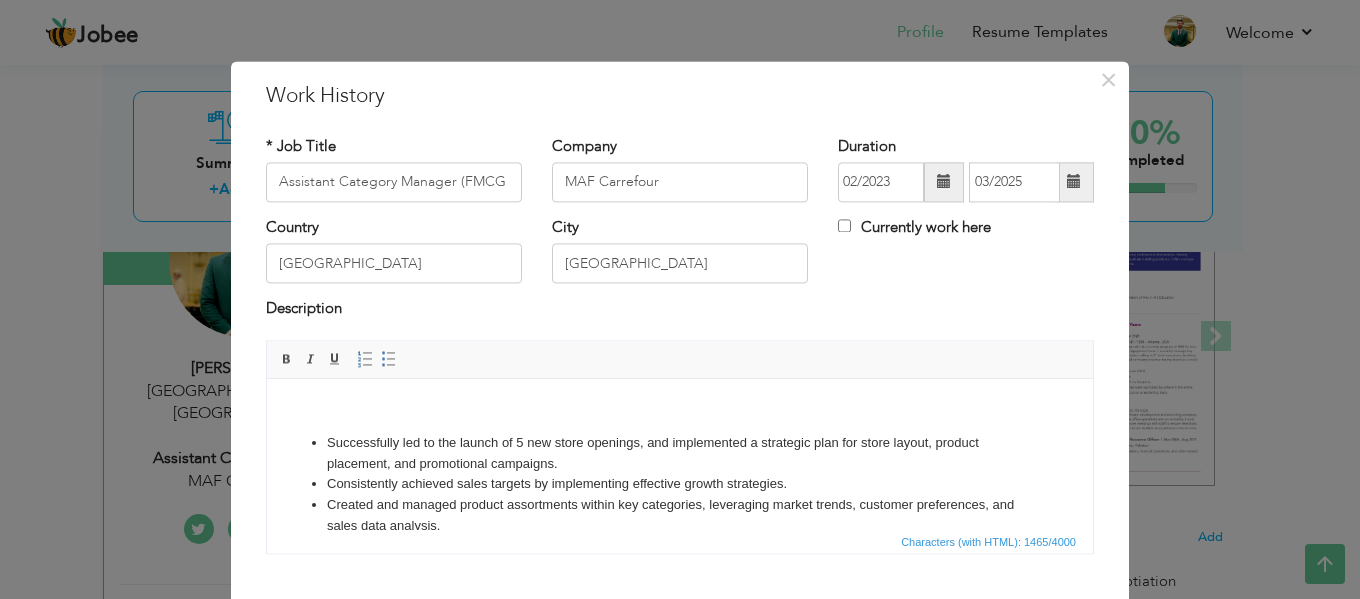 scroll, scrollTop: 117, scrollLeft: 0, axis: vertical 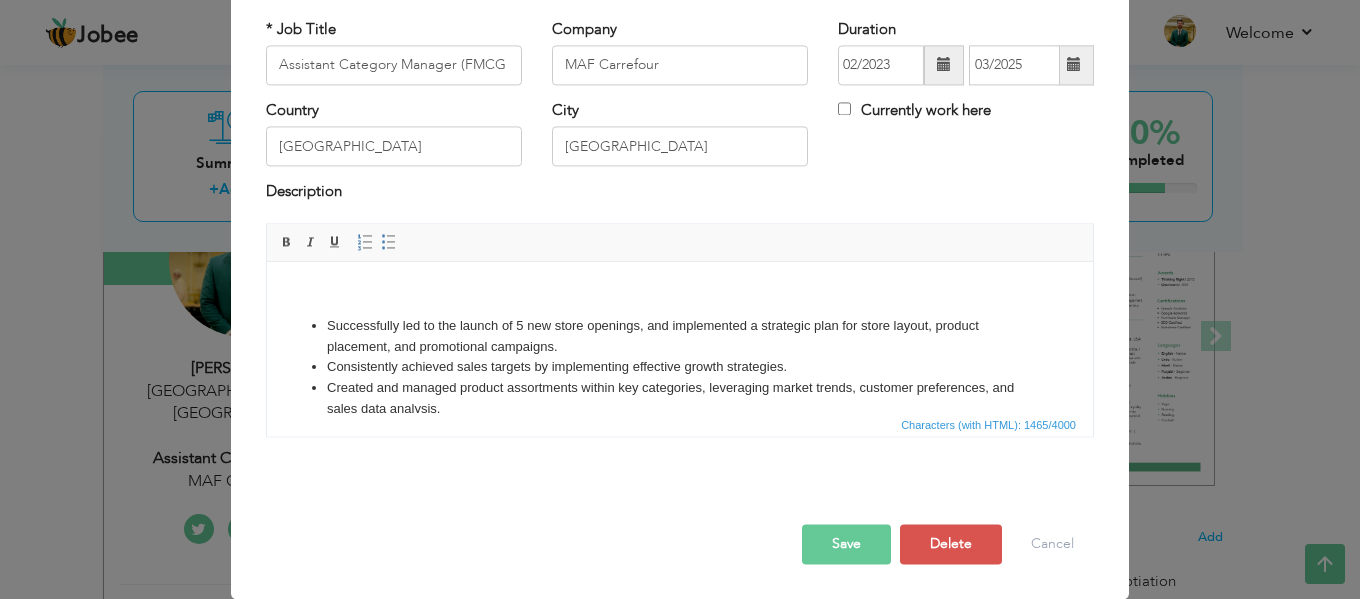 click on "Save" at bounding box center [846, 544] 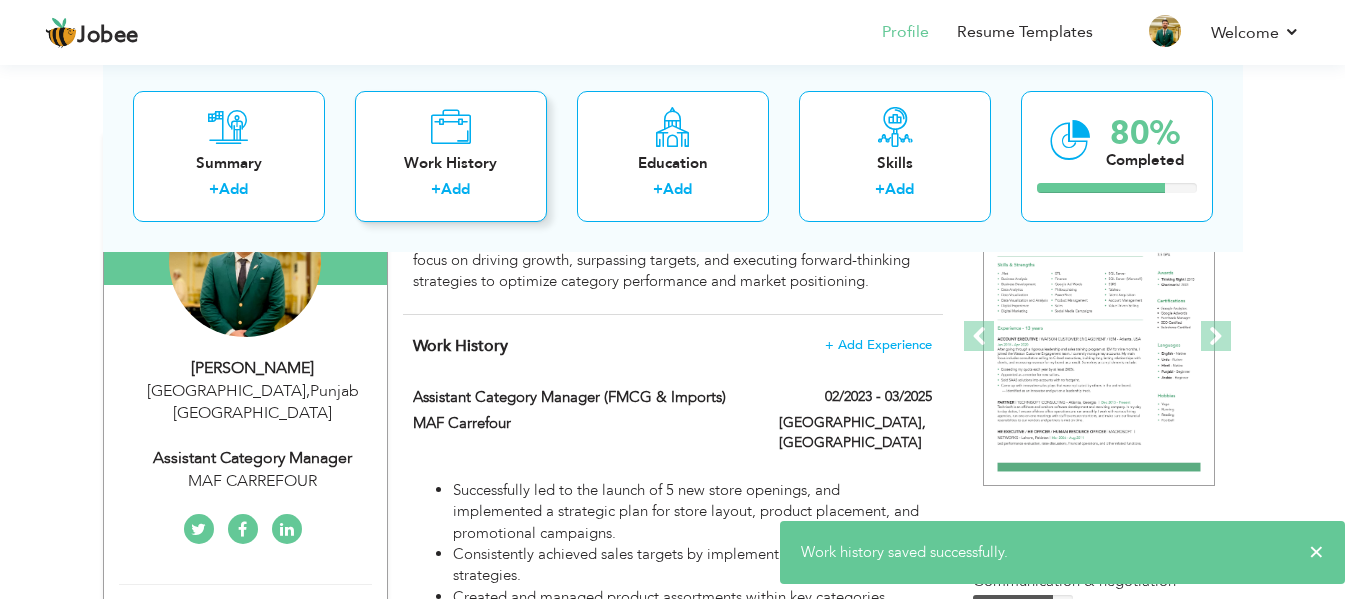 click on "Work History" at bounding box center (451, 162) 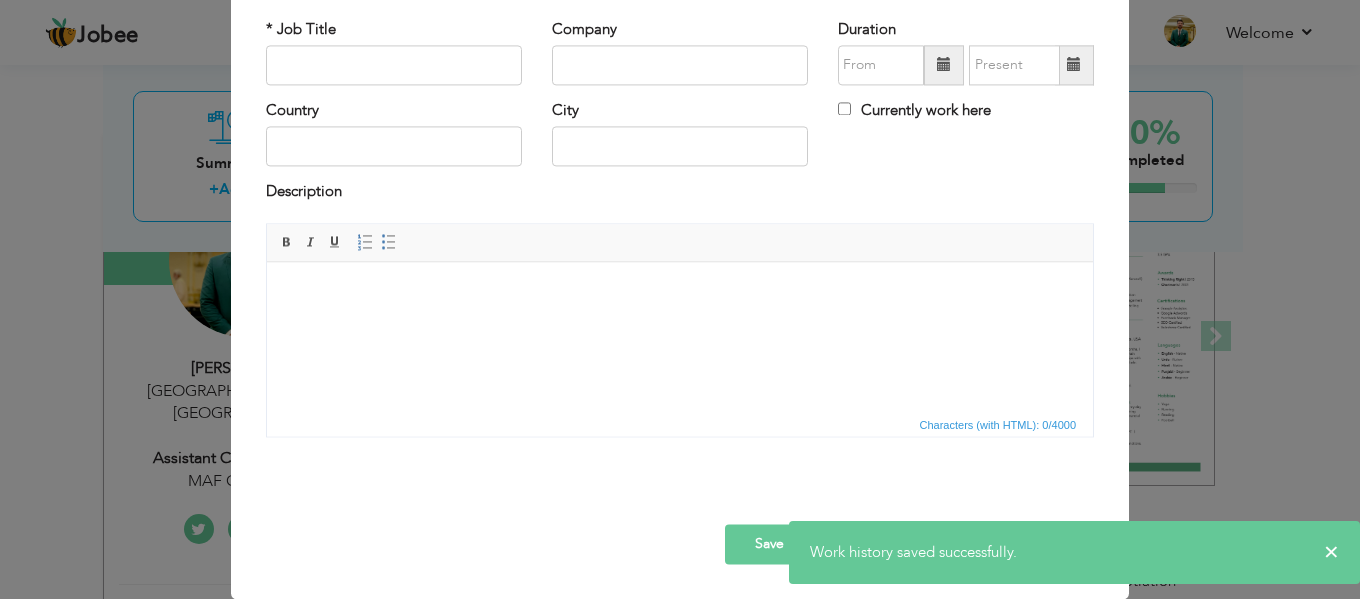 scroll, scrollTop: 0, scrollLeft: 0, axis: both 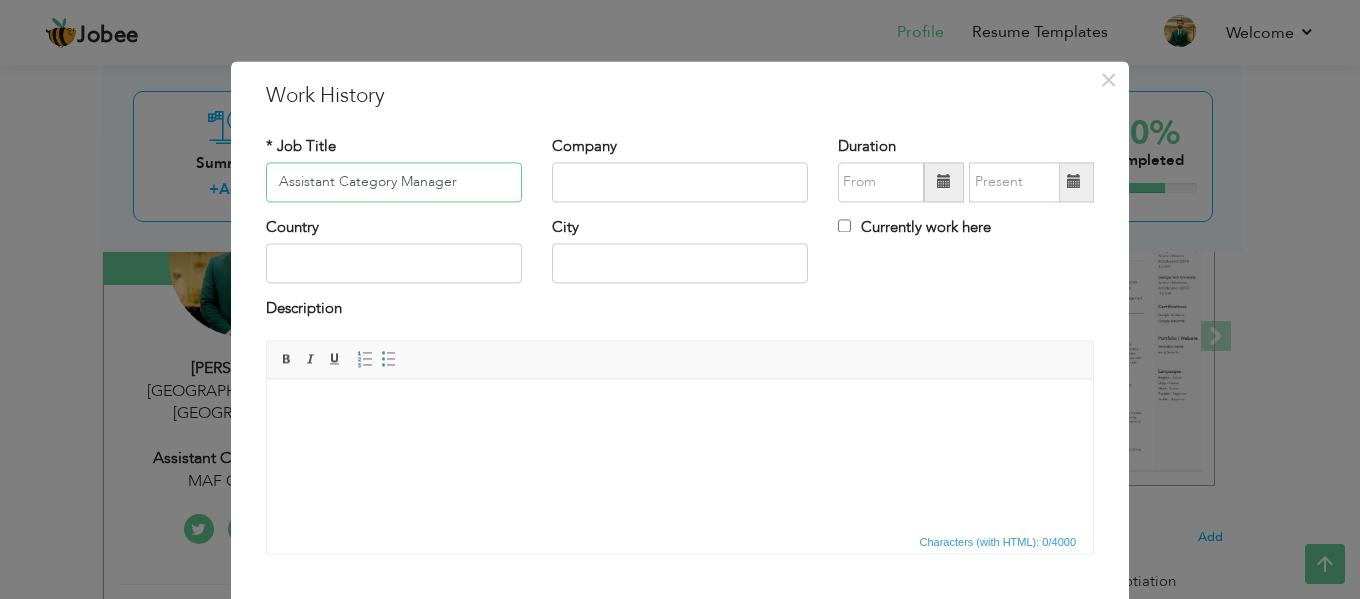 type on "Assistant Category Manager" 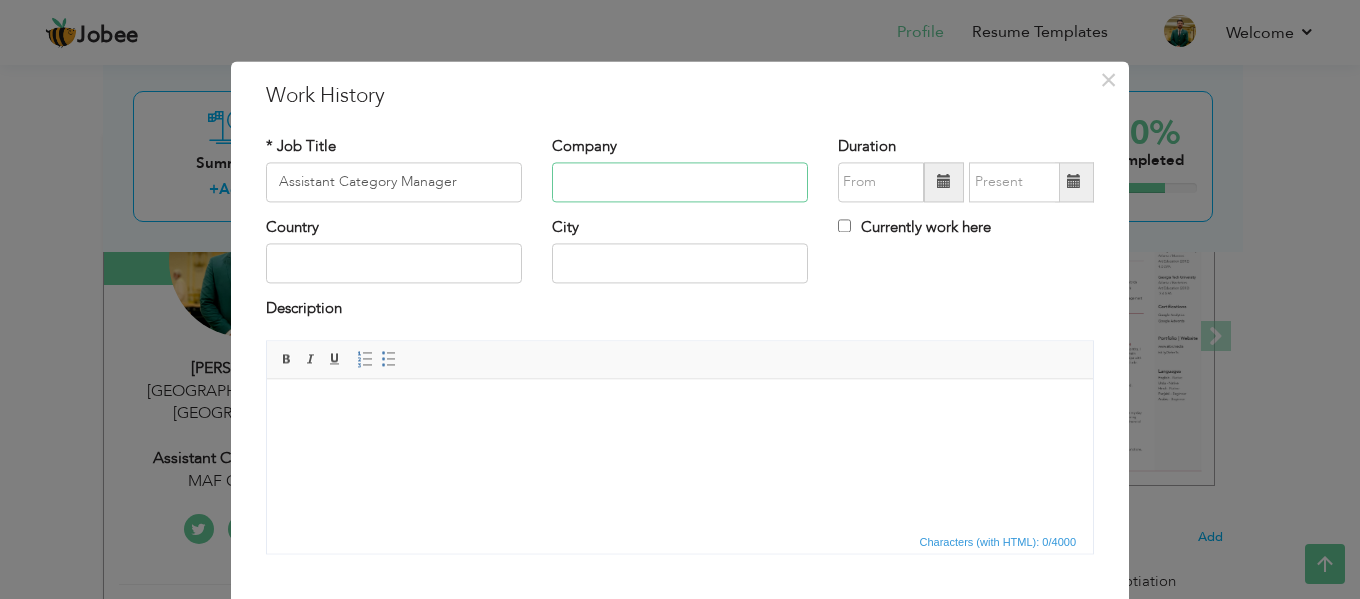 click at bounding box center [680, 182] 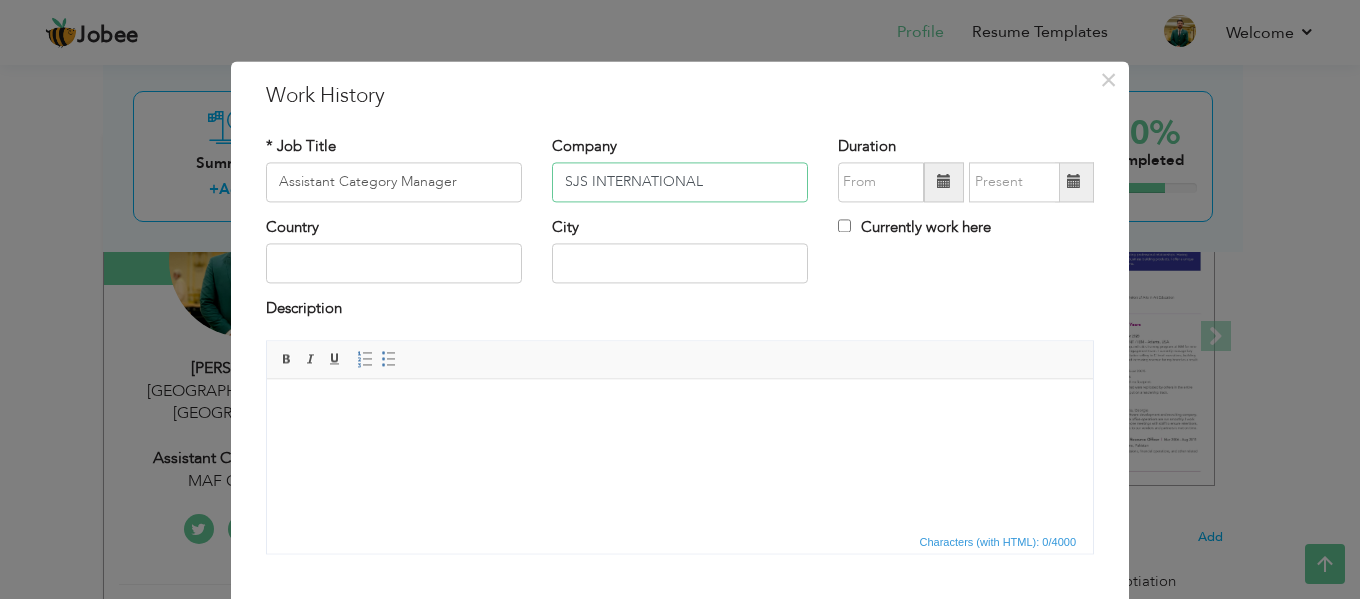type on "SJS INTERNATIONAL" 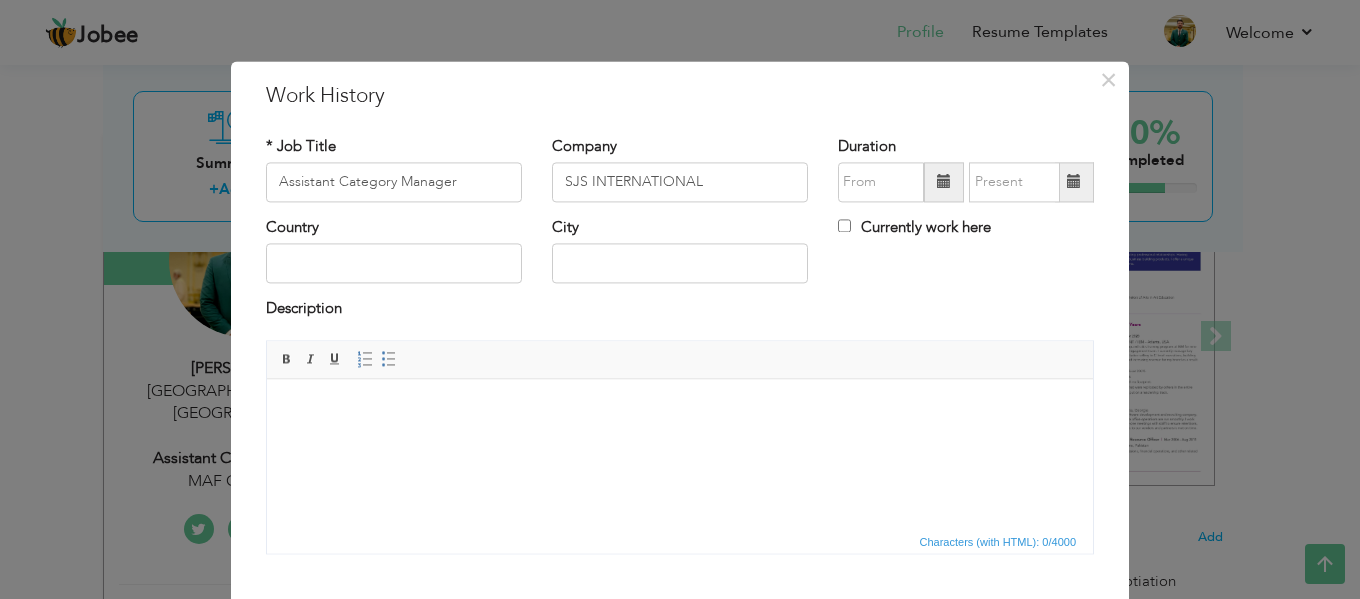 click on "Currently work here" at bounding box center [914, 227] 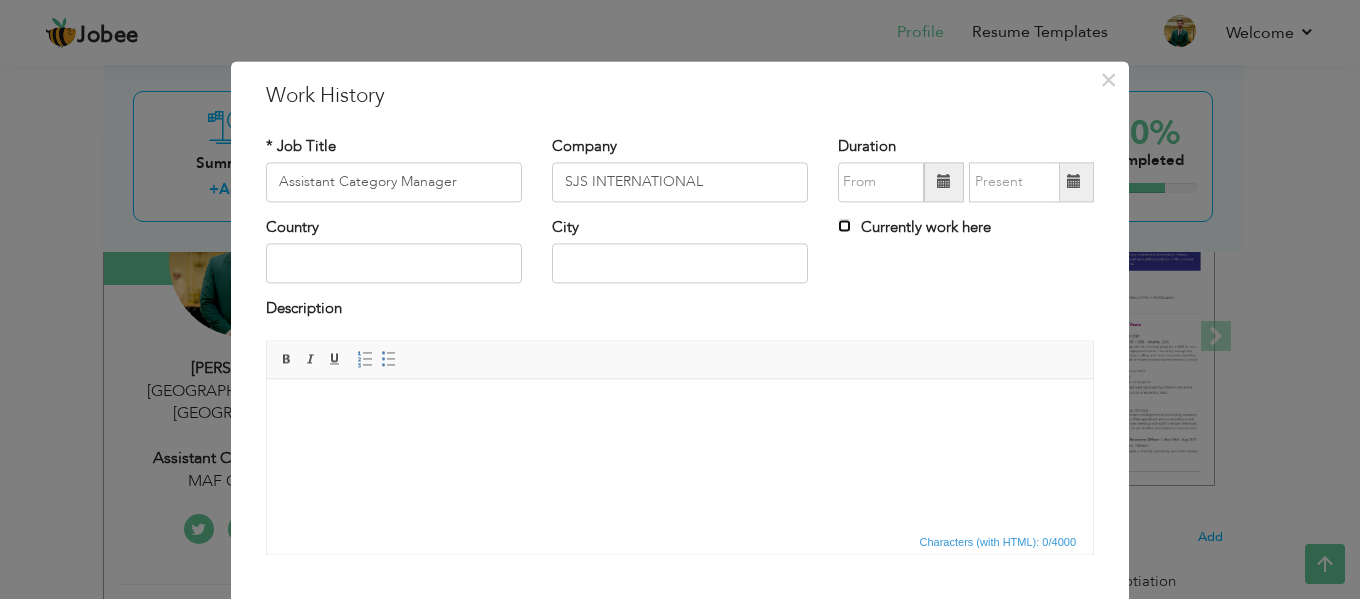 click on "Currently work here" at bounding box center (844, 225) 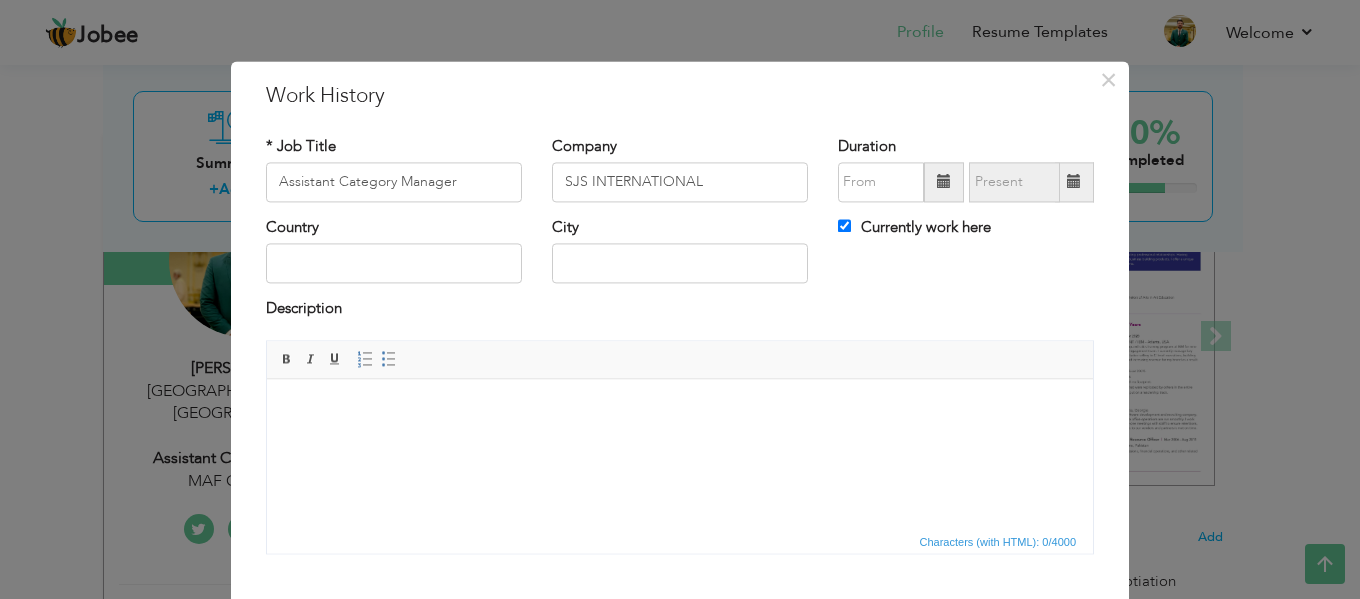 click at bounding box center (944, 182) 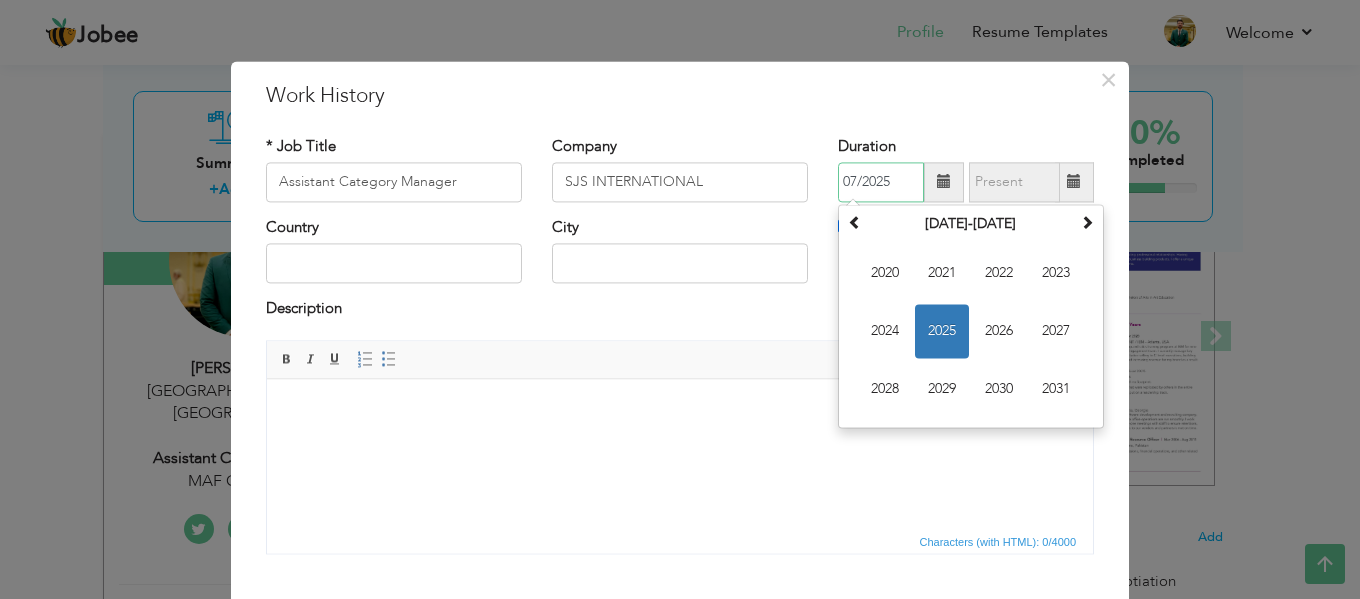 click on "2025" at bounding box center (942, 331) 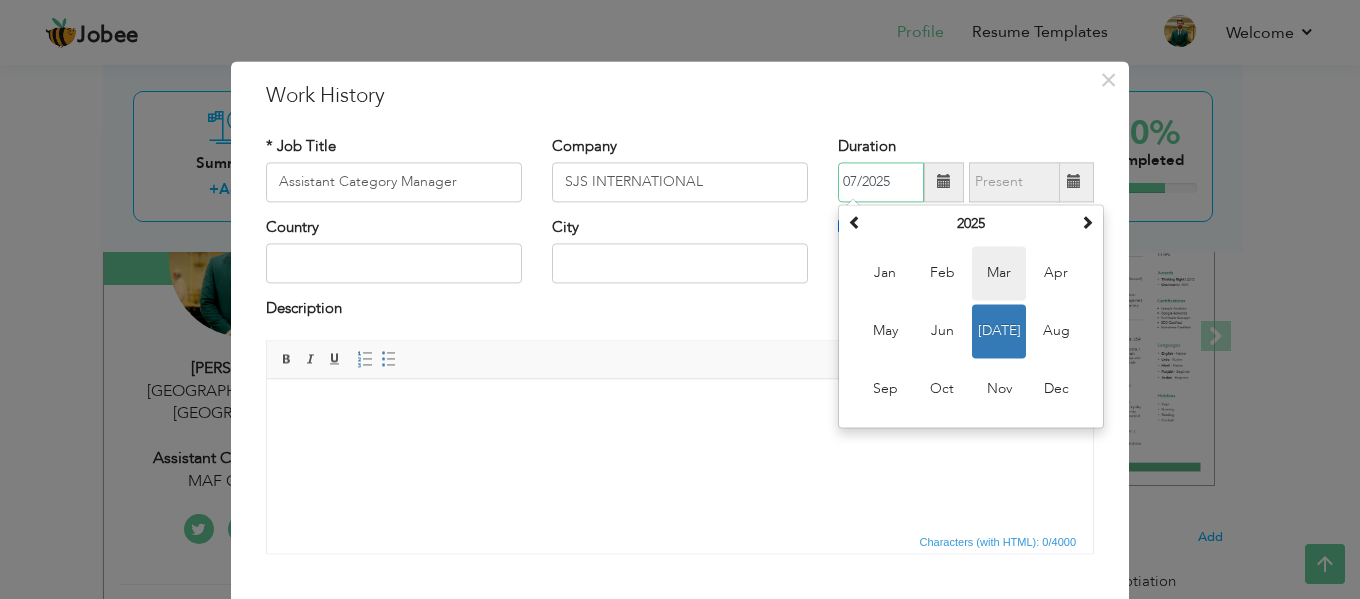 click on "Mar" at bounding box center (999, 273) 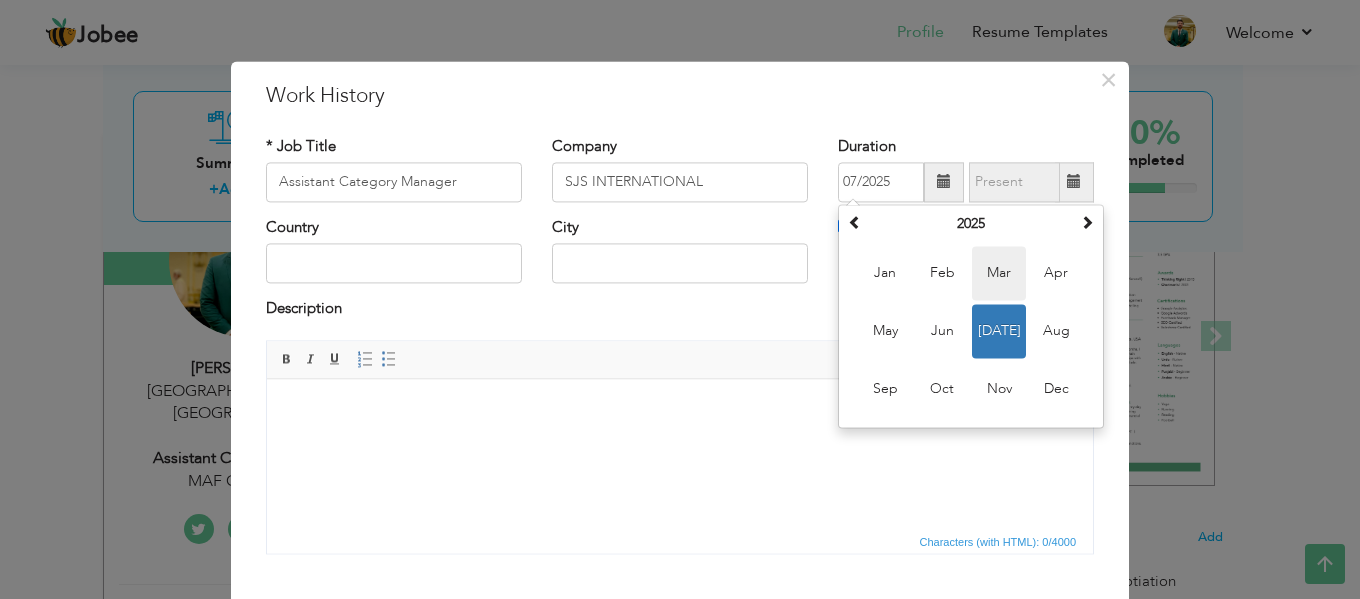 type on "03/2025" 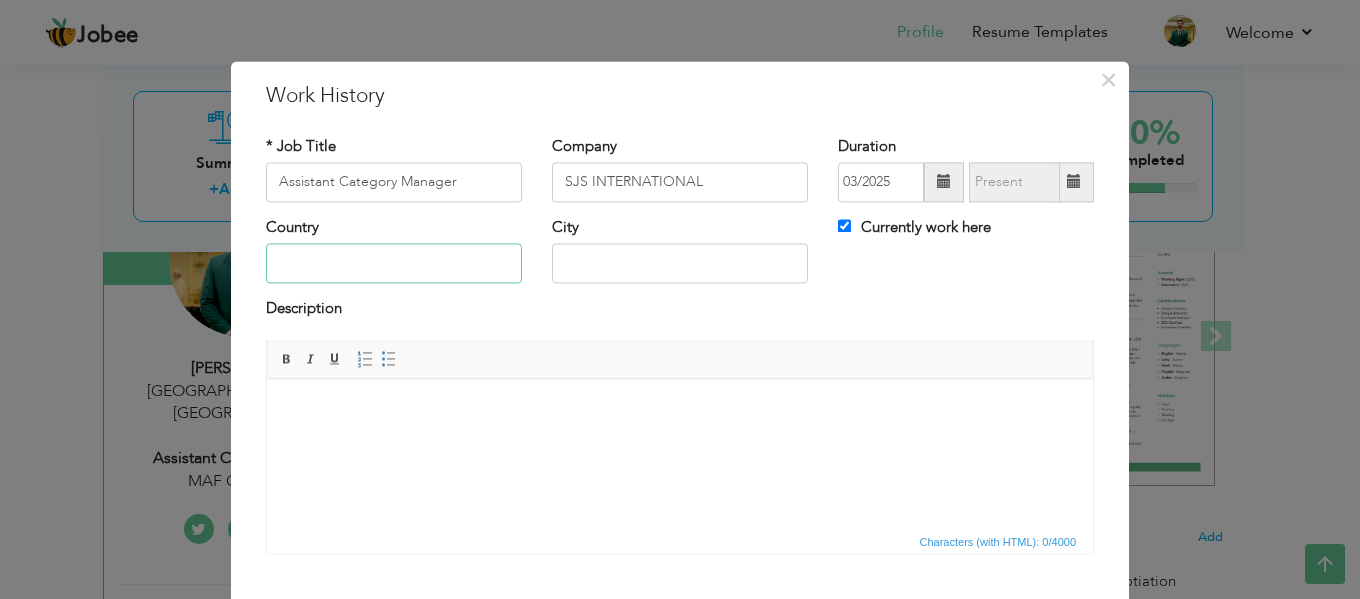 click at bounding box center (394, 264) 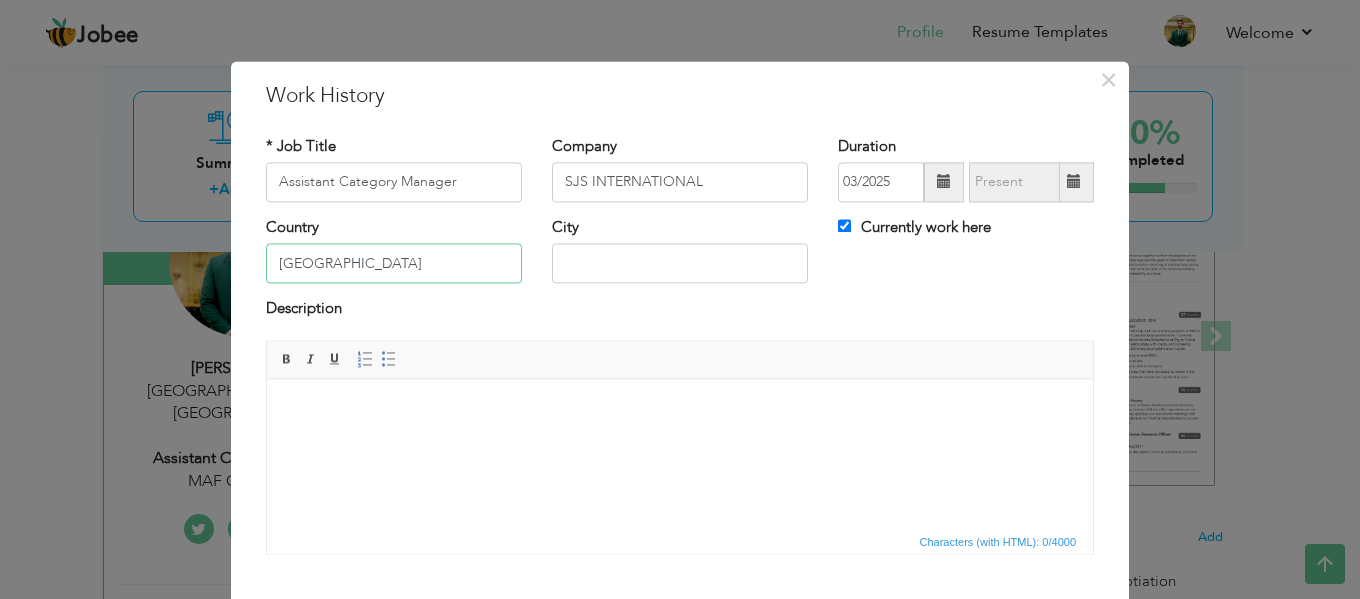 type on "[GEOGRAPHIC_DATA]" 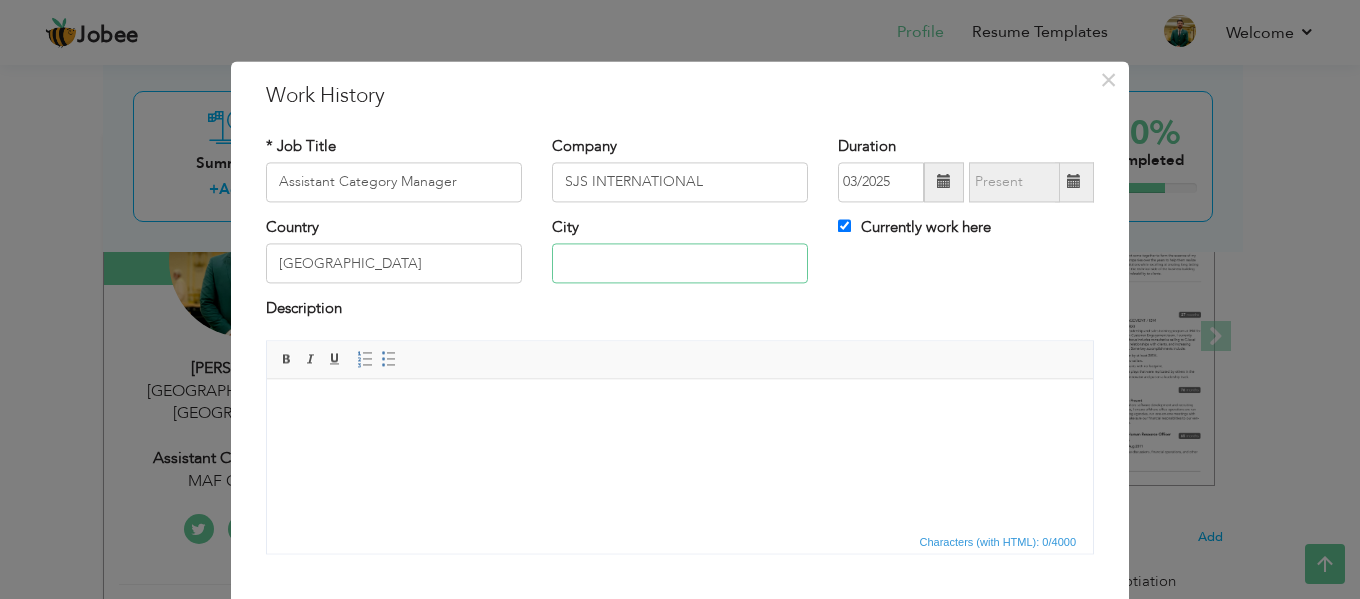 click at bounding box center (680, 264) 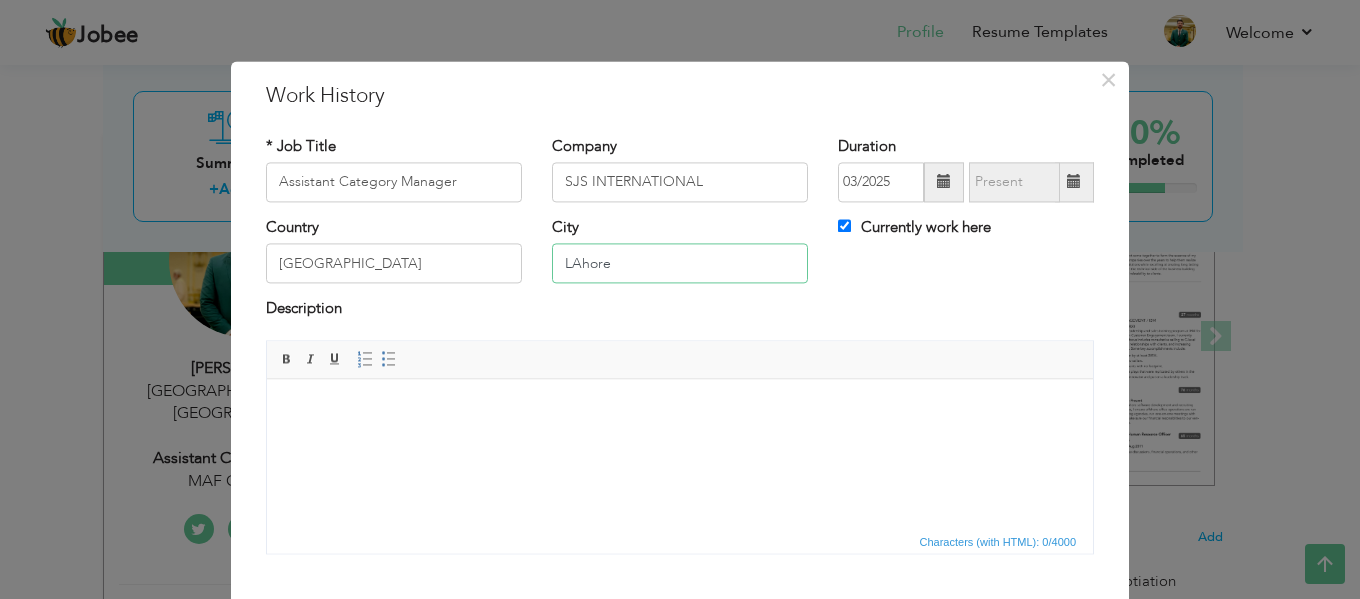 click on "LAhore" at bounding box center (680, 264) 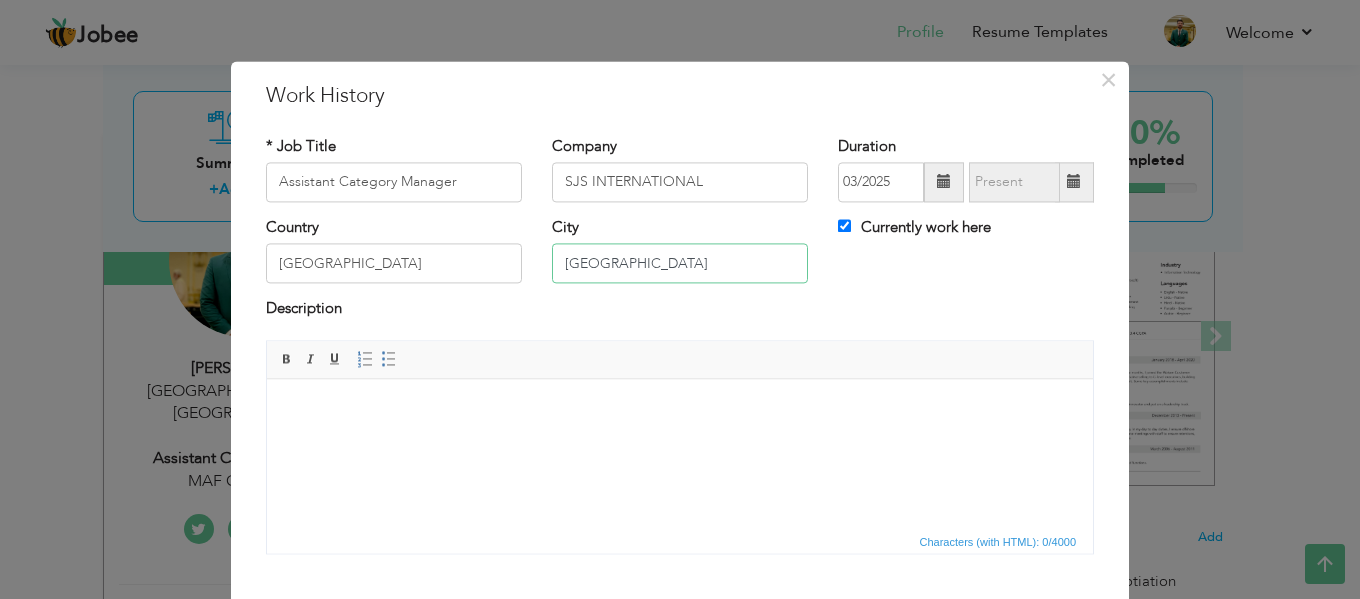 type on "[GEOGRAPHIC_DATA]" 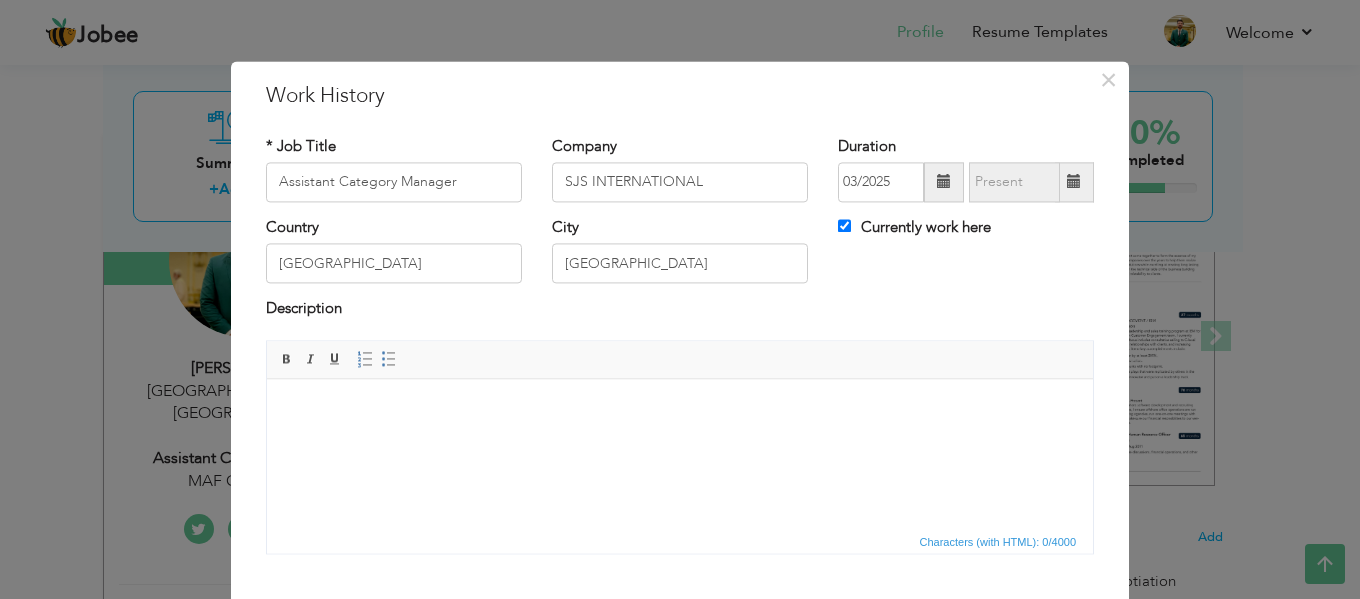 click at bounding box center (680, 409) 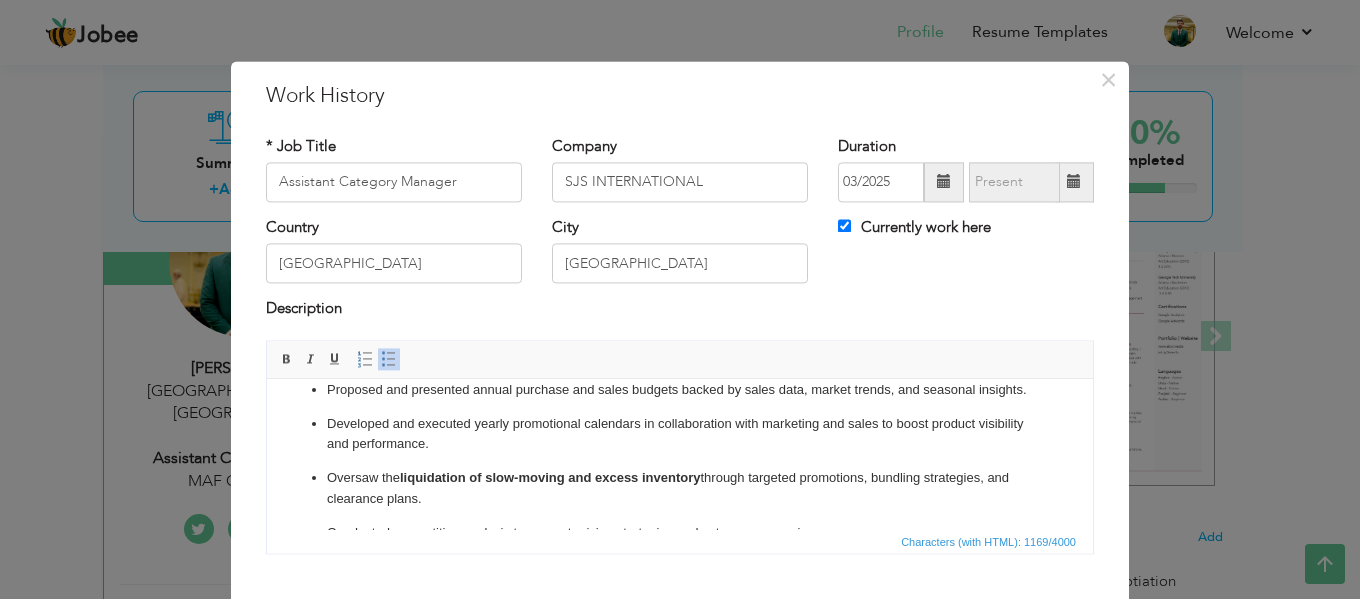 scroll, scrollTop: 184, scrollLeft: 0, axis: vertical 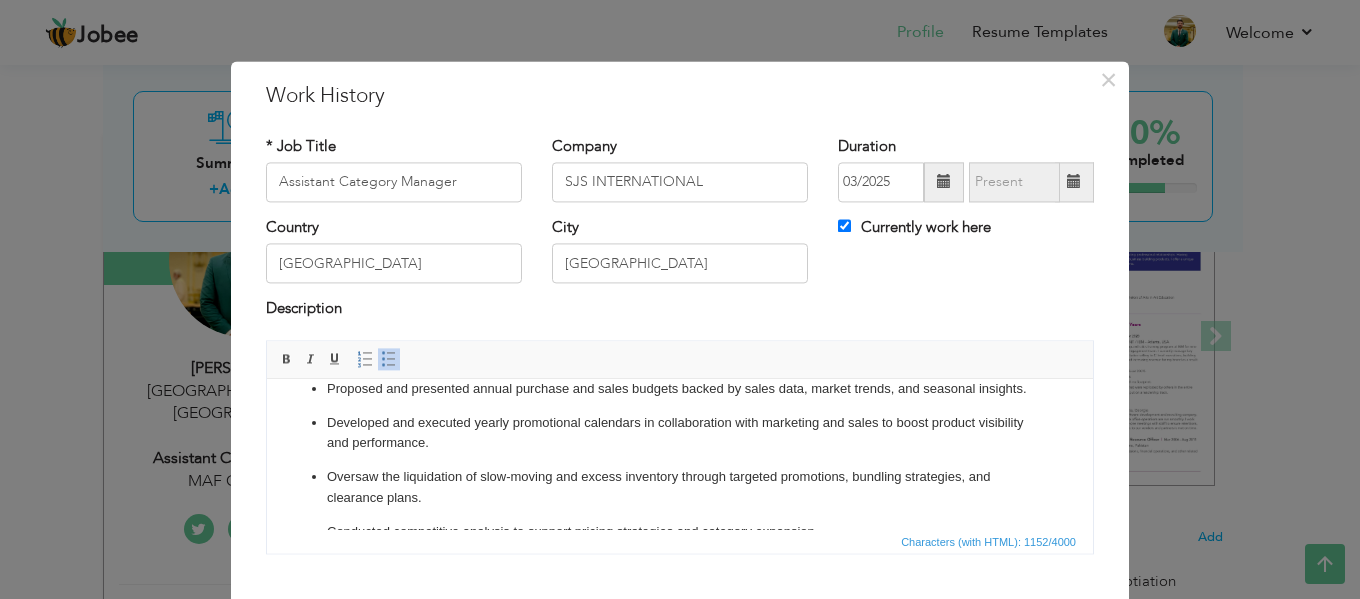 click on "Developed and executed yearly promotional calendars in collaboration with marketing and sales to boost product visibility and performance." at bounding box center [680, 434] 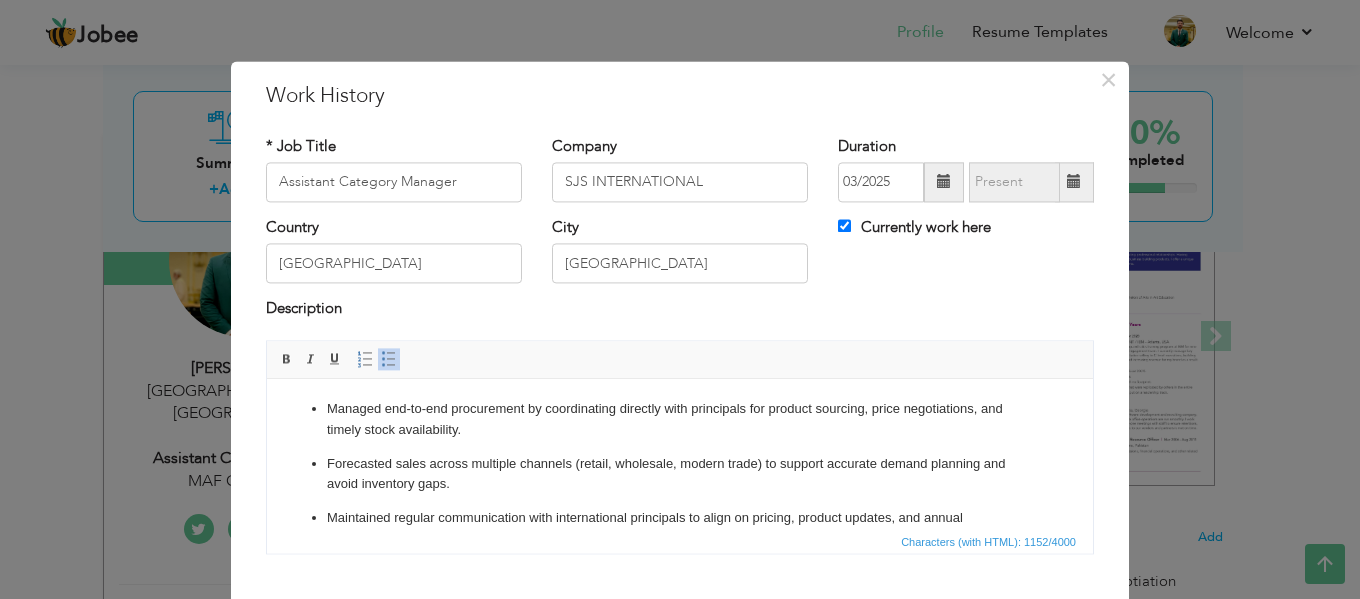 scroll, scrollTop: 293, scrollLeft: 0, axis: vertical 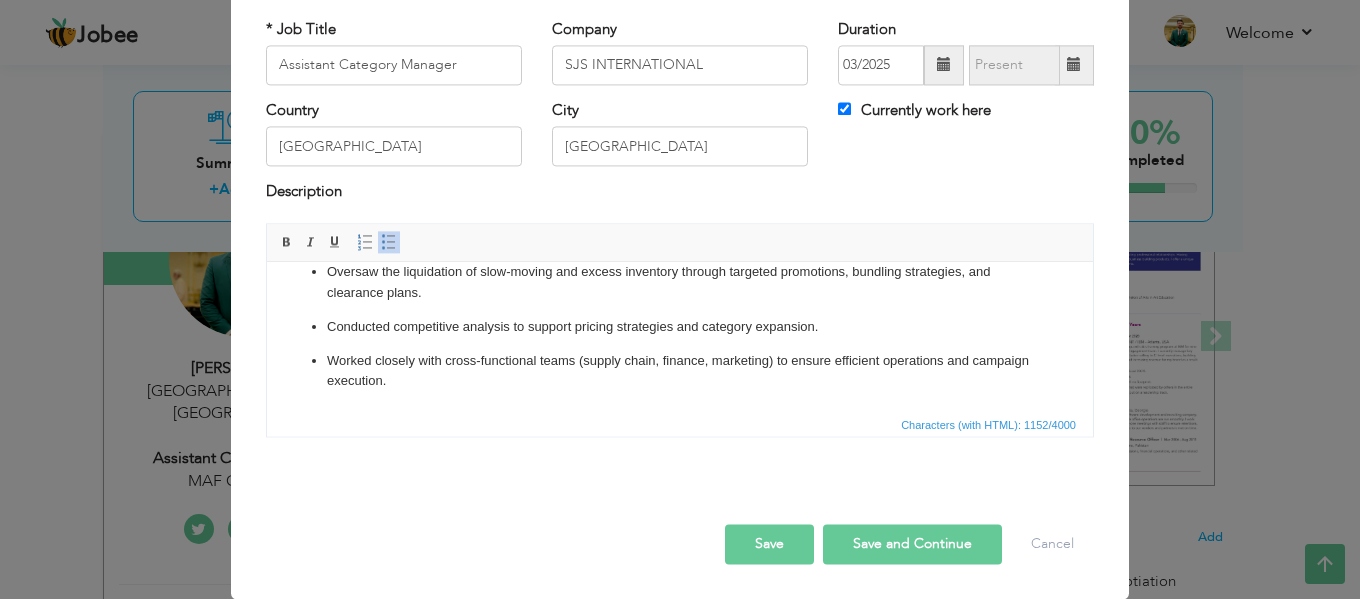 click on "Save and Continue" at bounding box center (912, 544) 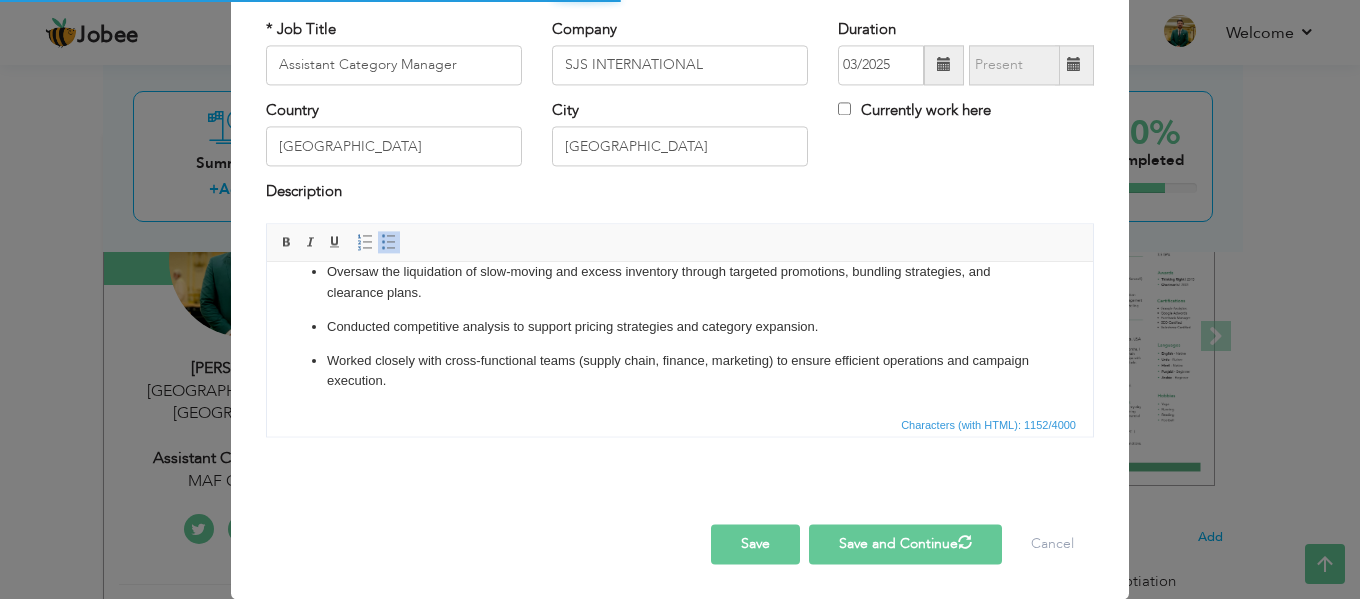 type 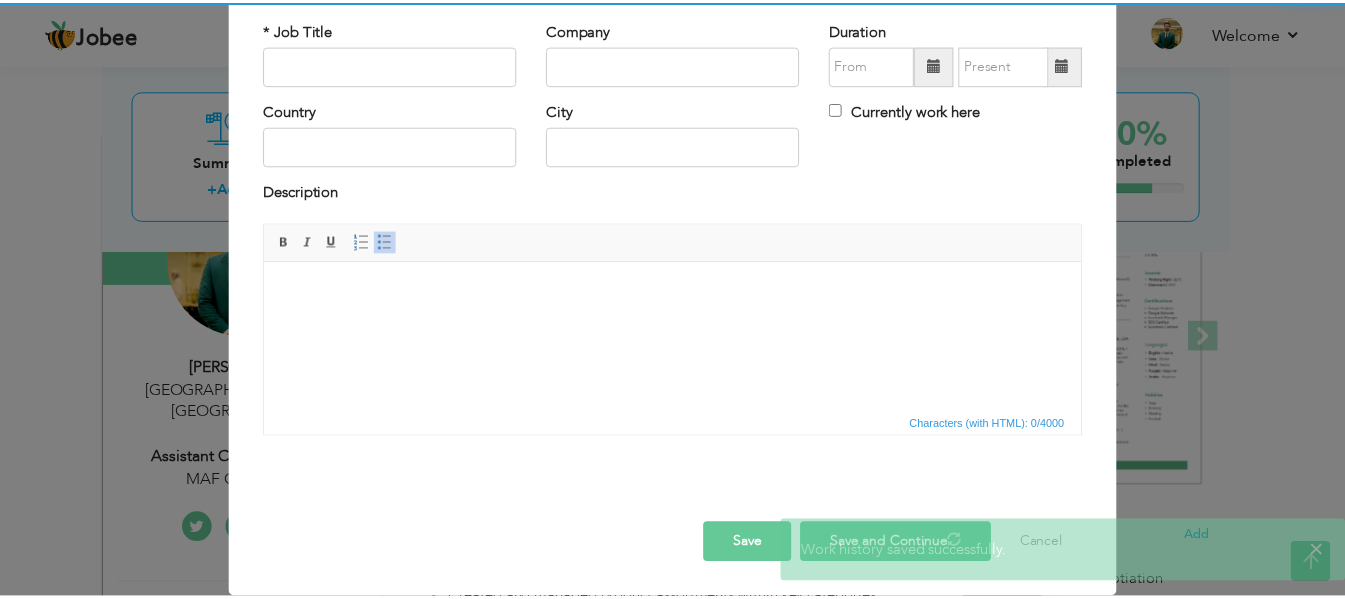 scroll, scrollTop: 0, scrollLeft: 0, axis: both 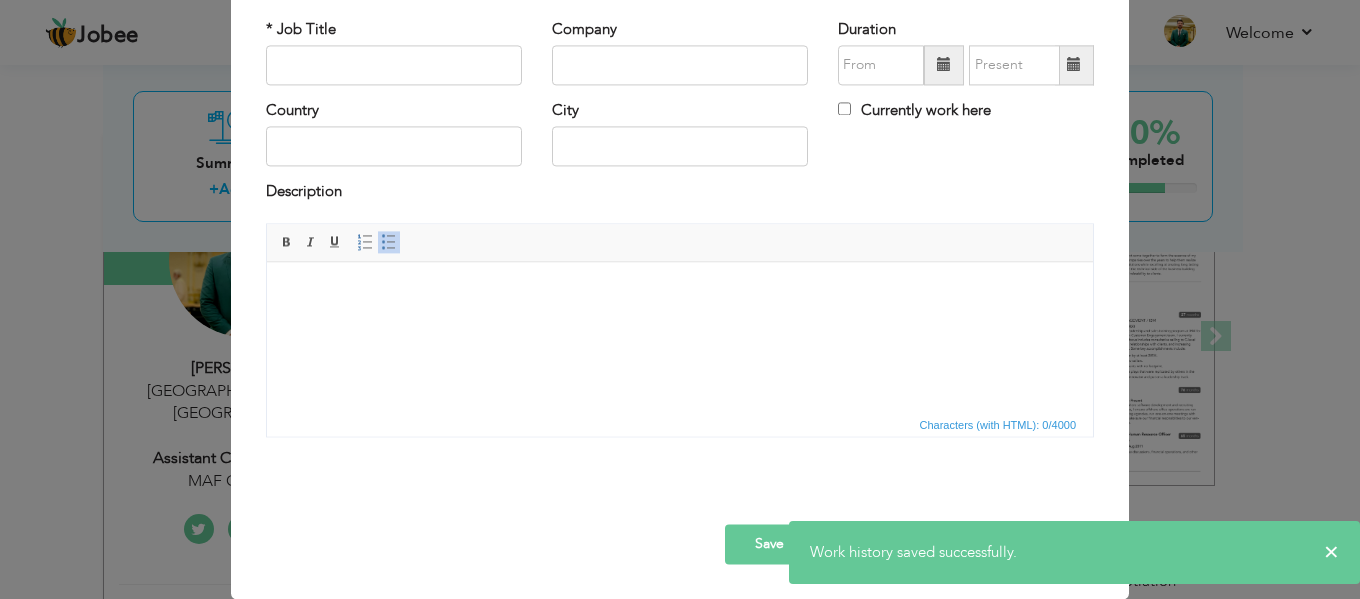 click on "×
Work History
* Job Title
Company
Duration Currently work here Country" at bounding box center (680, 299) 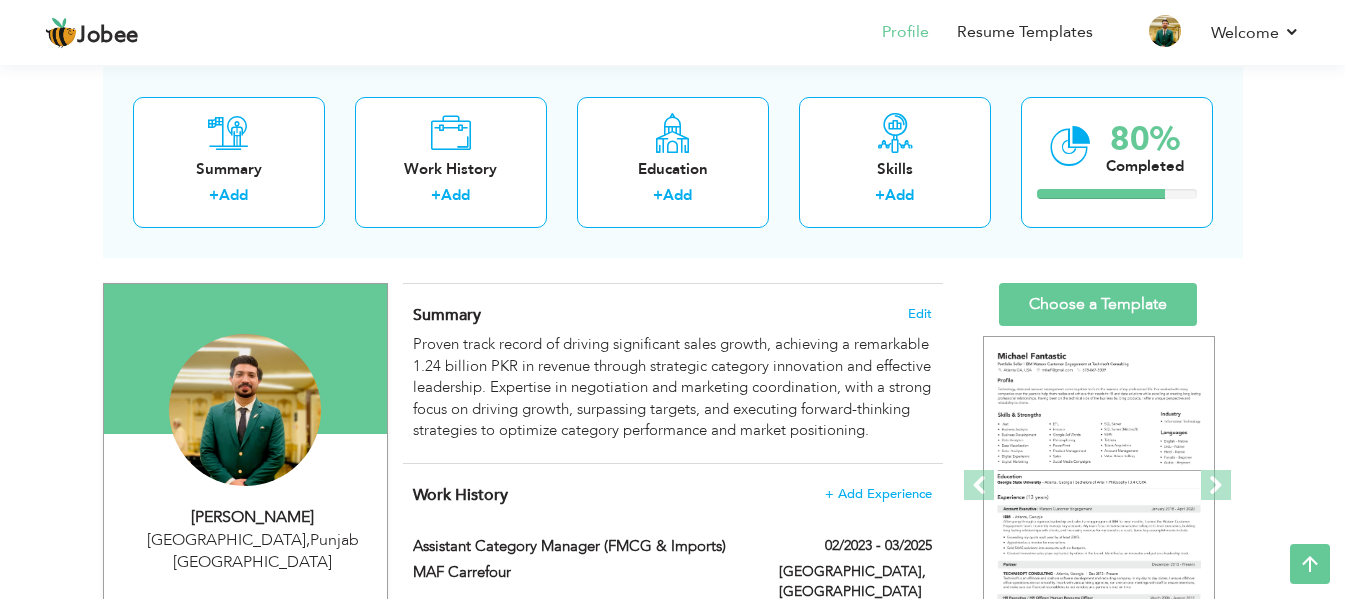 scroll, scrollTop: 0, scrollLeft: 0, axis: both 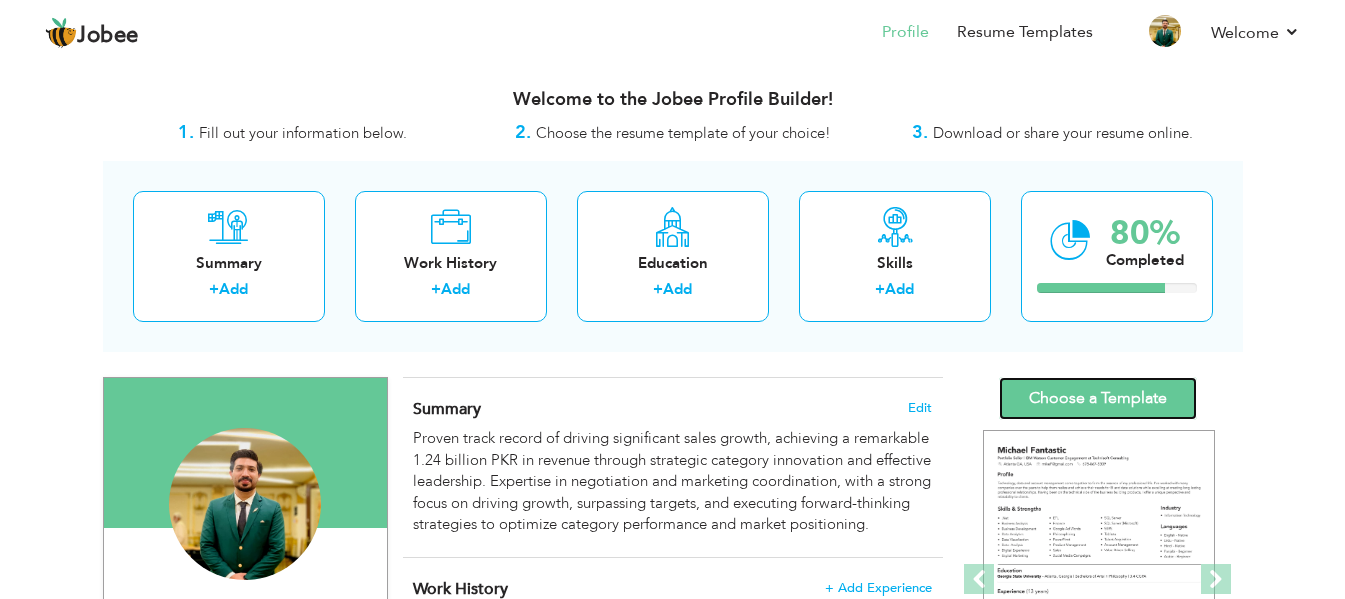 click on "Choose a Template" at bounding box center [1098, 398] 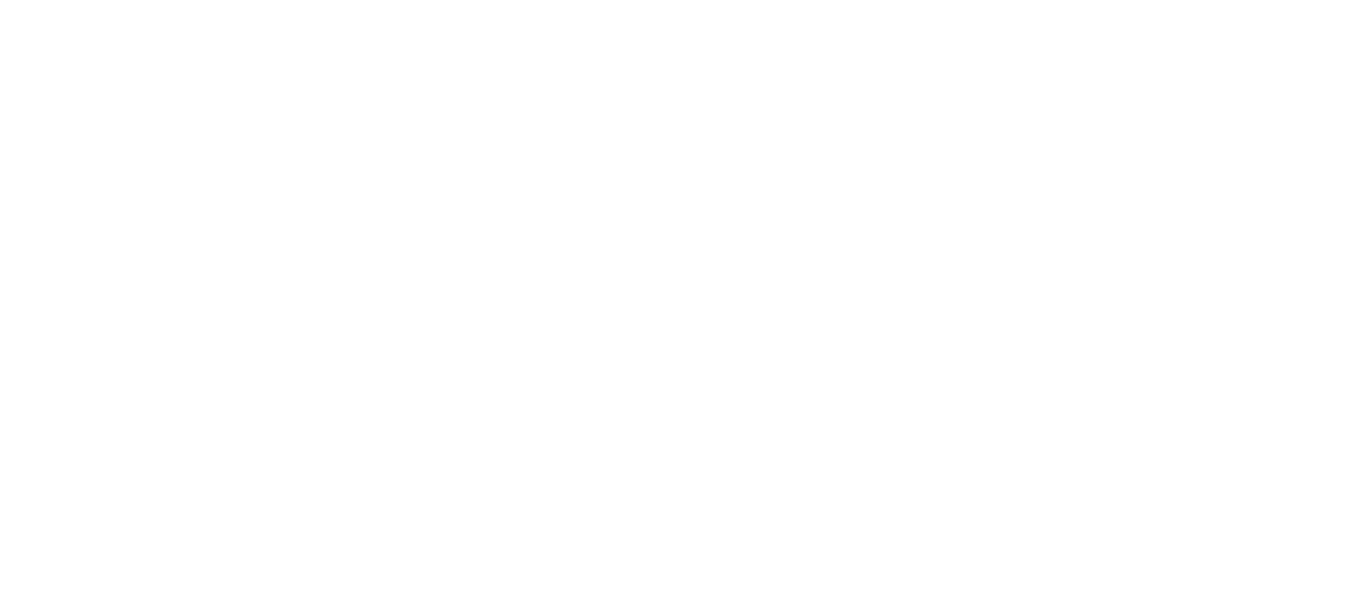 scroll, scrollTop: 0, scrollLeft: 0, axis: both 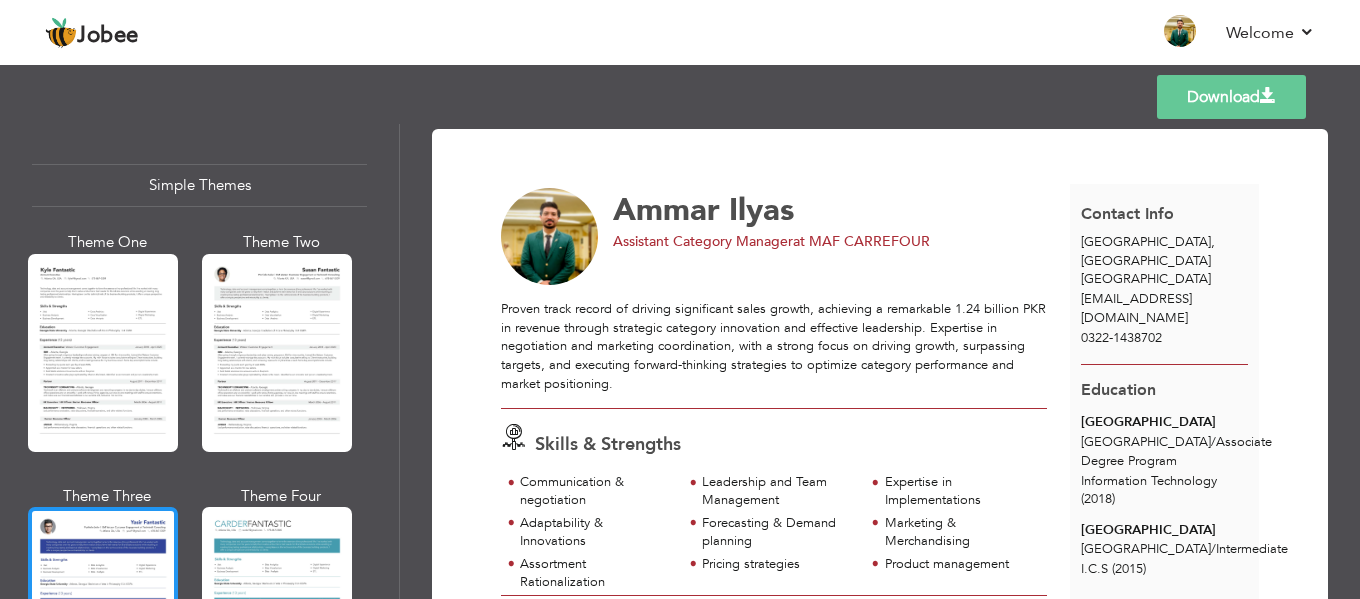 click at bounding box center [103, 606] 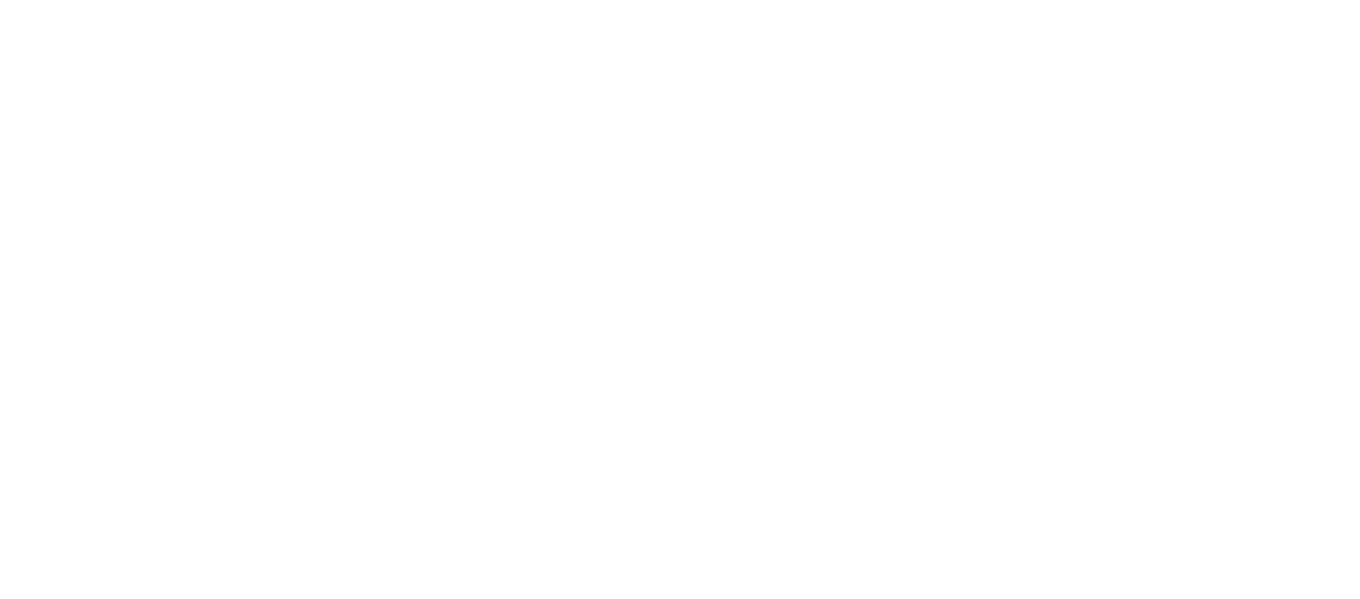 scroll, scrollTop: 0, scrollLeft: 0, axis: both 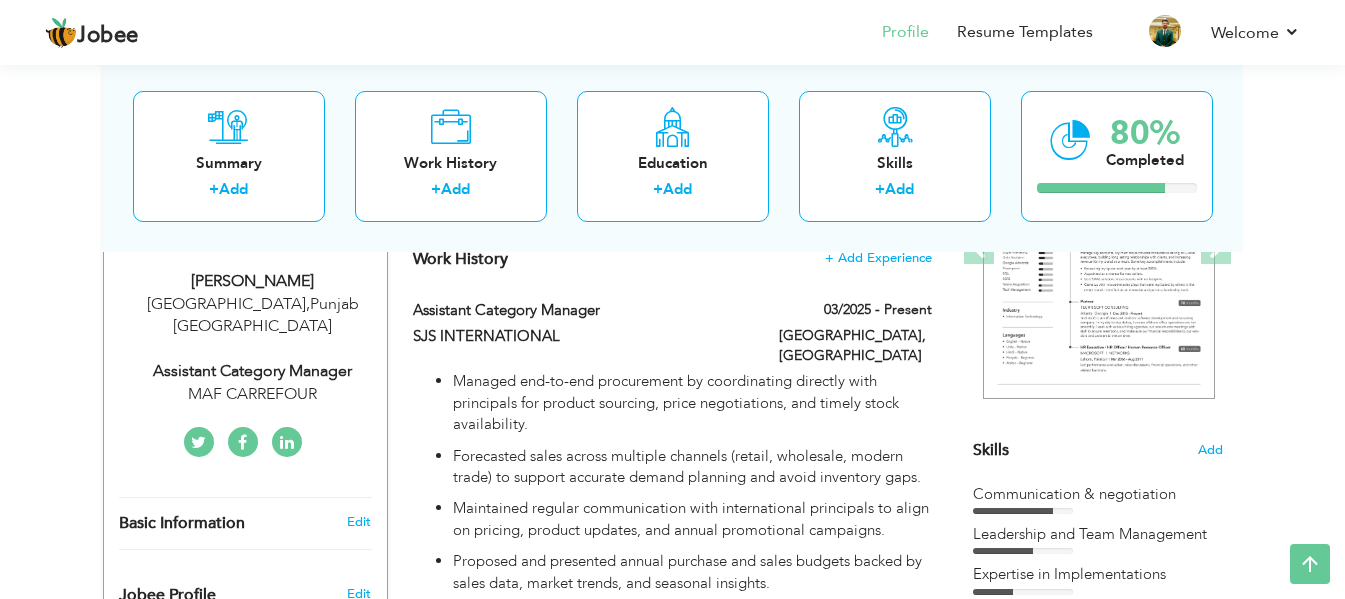 click on "Assistant Category Manager" at bounding box center [253, 371] 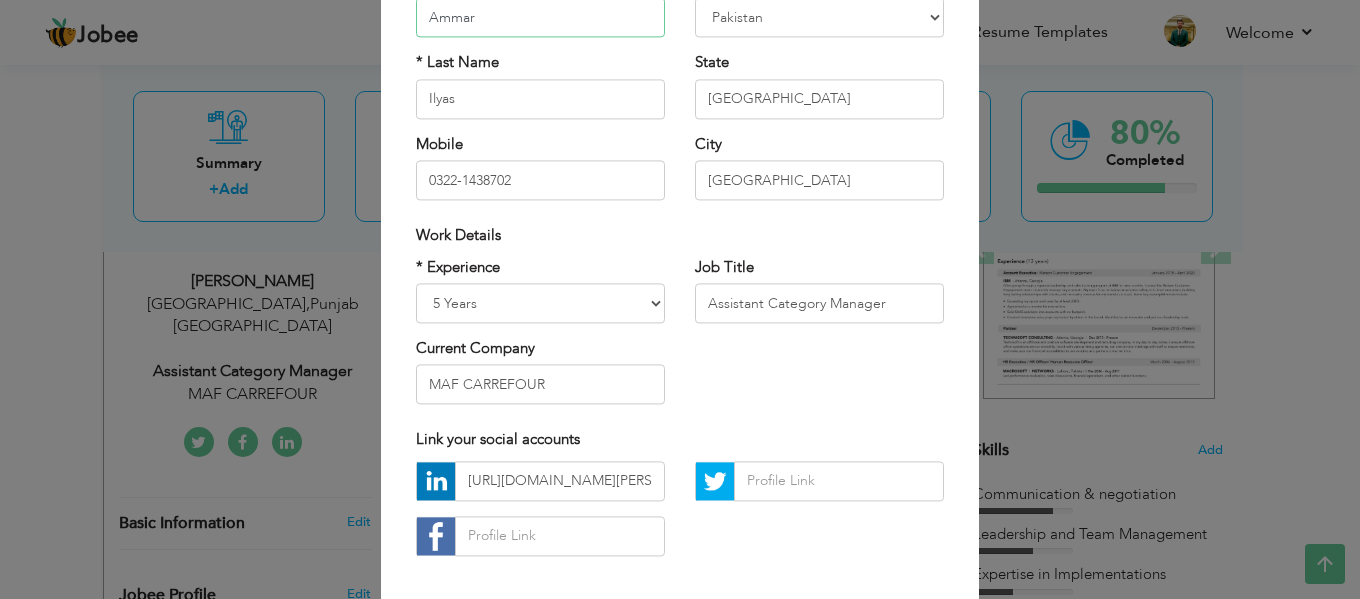 scroll, scrollTop: 212, scrollLeft: 0, axis: vertical 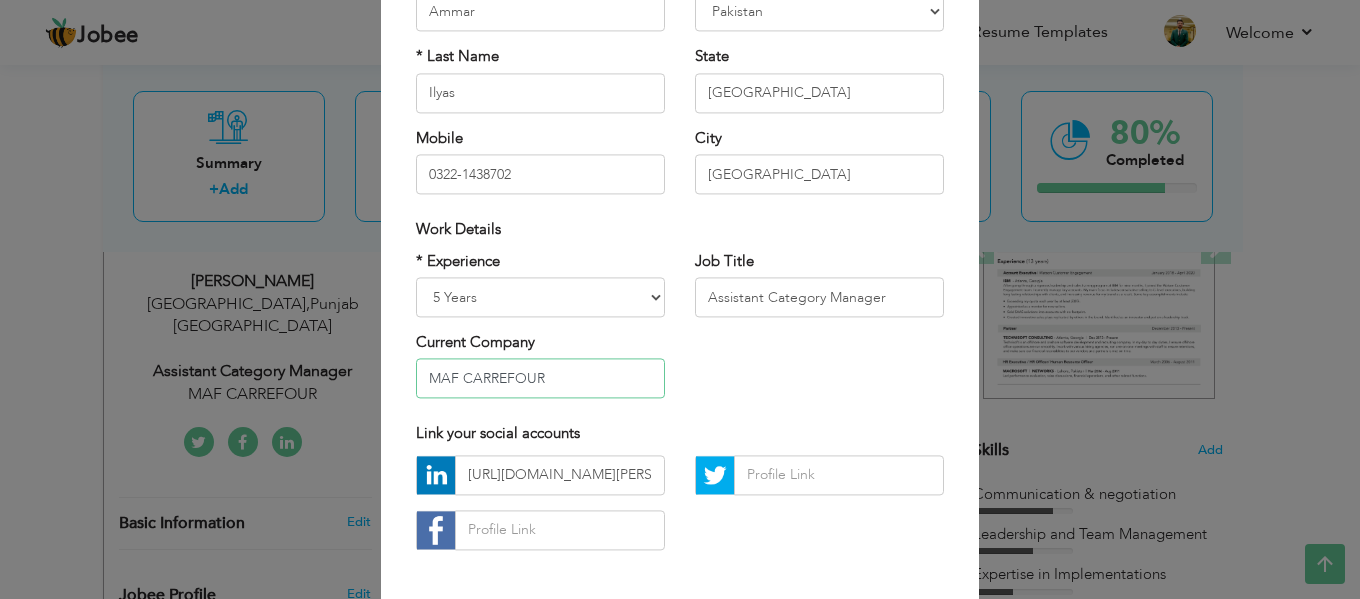 drag, startPoint x: 543, startPoint y: 377, endPoint x: 342, endPoint y: 383, distance: 201.08954 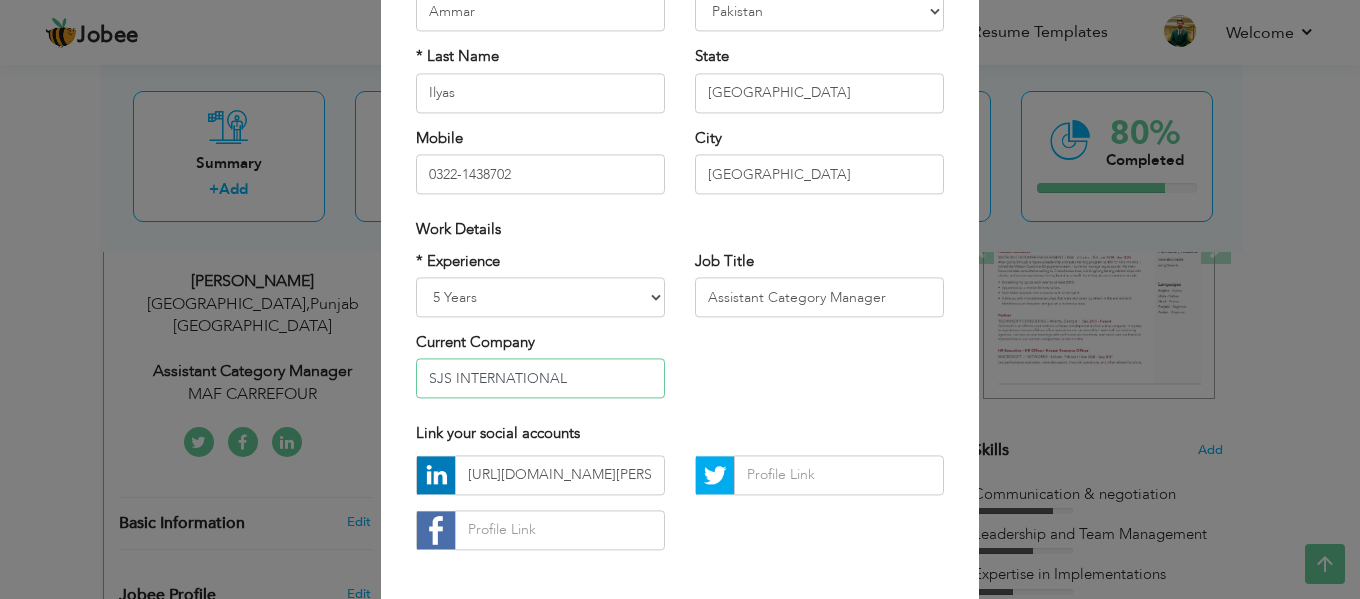 type on "SJS INTERNATIONAL" 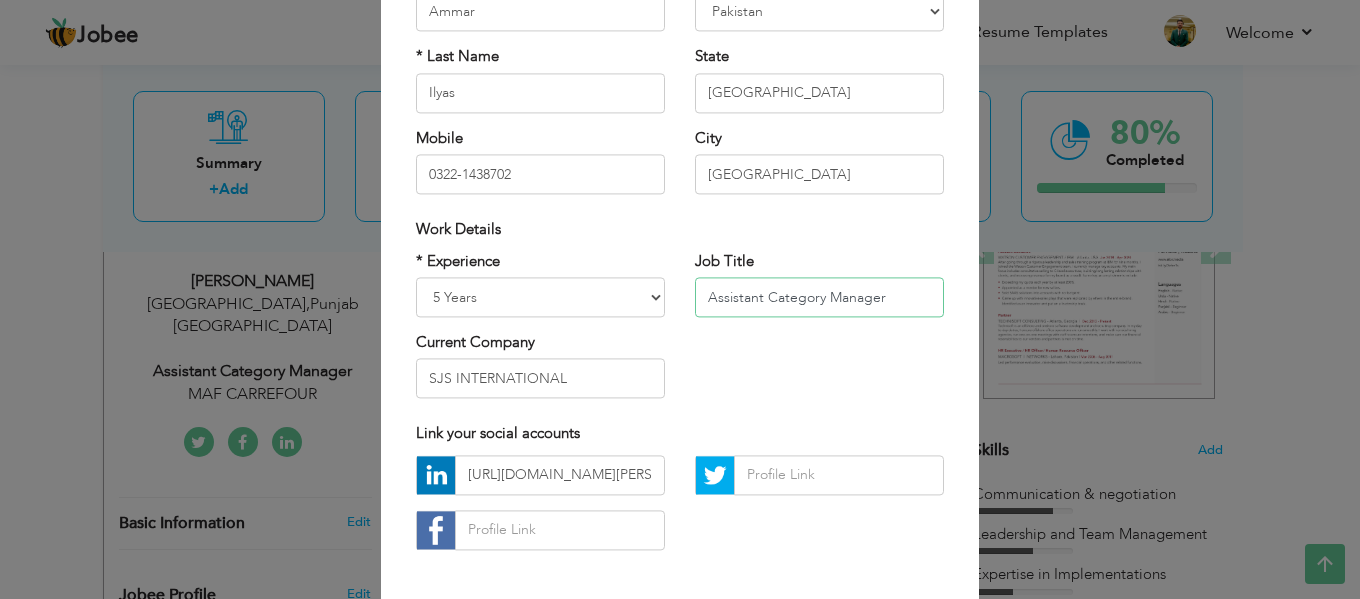 click on "Assistant Category Manager" at bounding box center [819, 297] 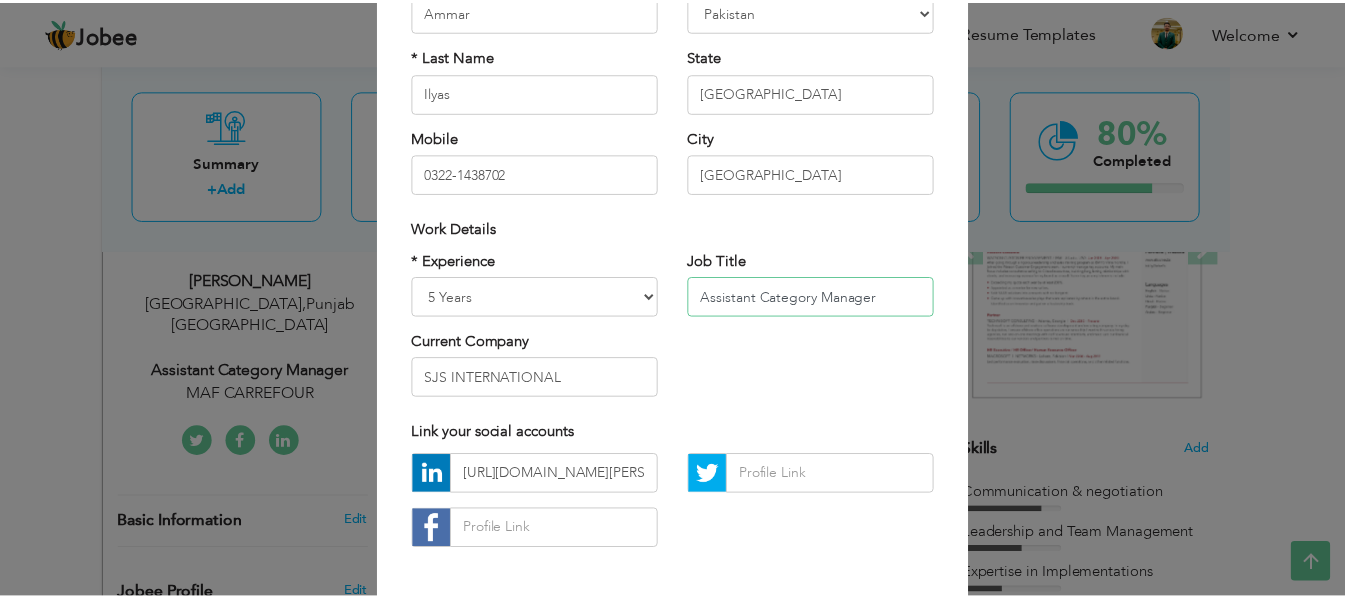 scroll, scrollTop: 299, scrollLeft: 0, axis: vertical 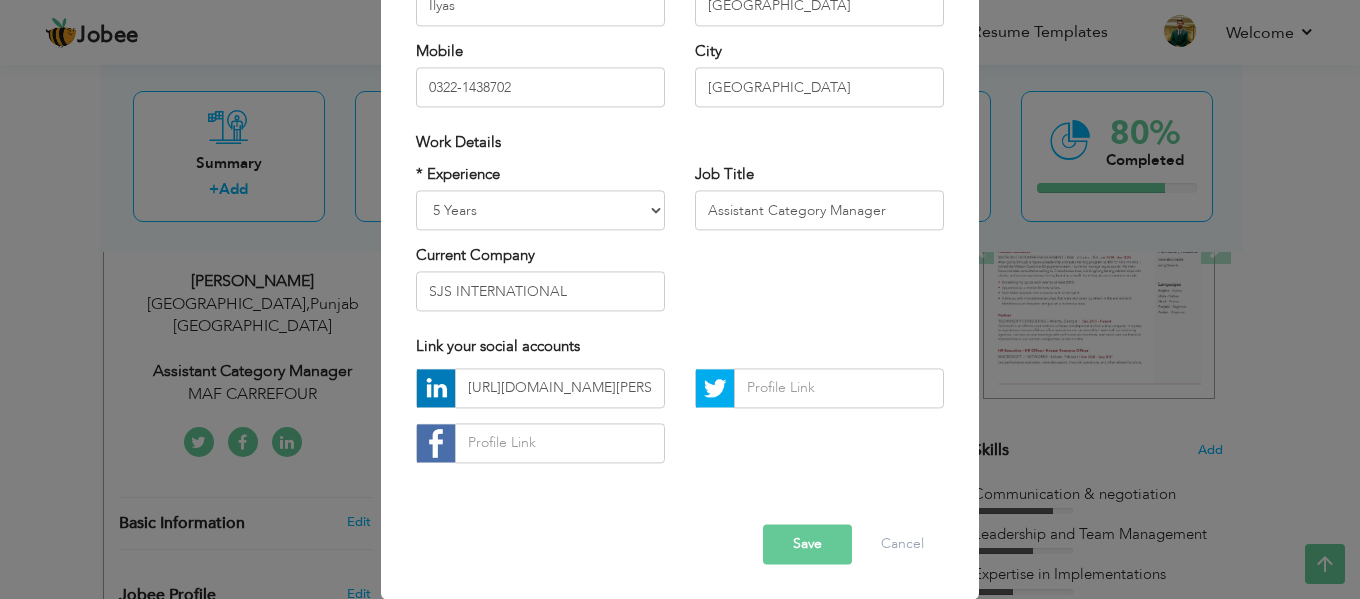 click on "Save" at bounding box center [807, 544] 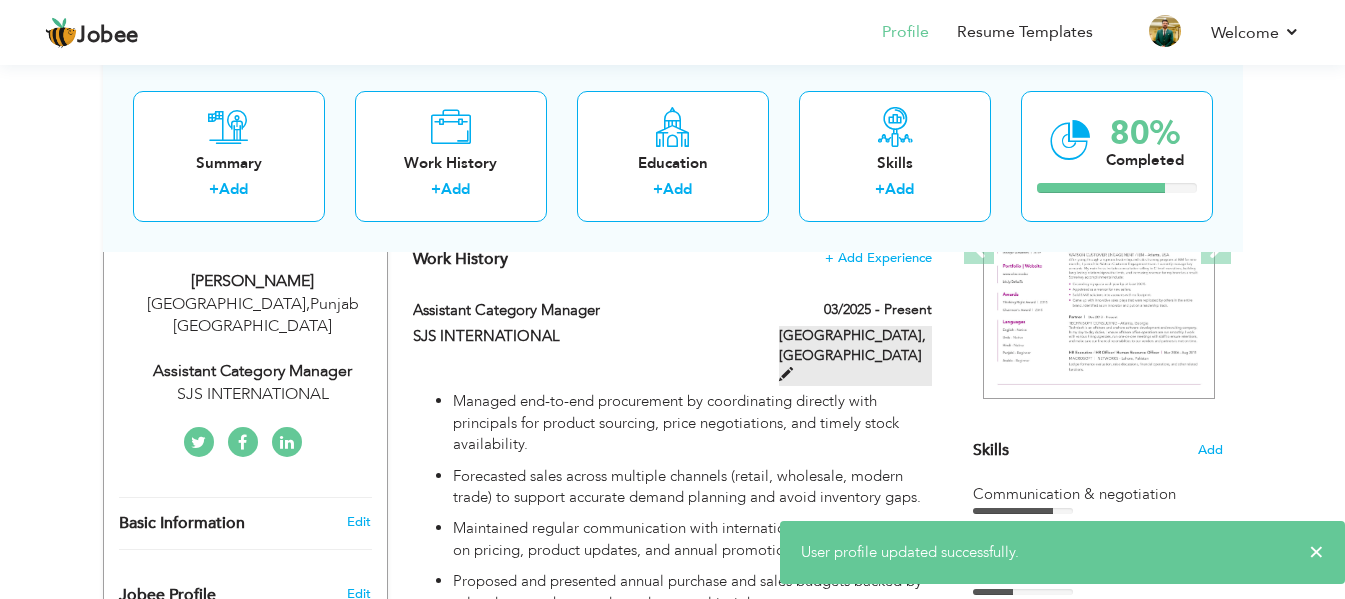 scroll, scrollTop: 0, scrollLeft: 0, axis: both 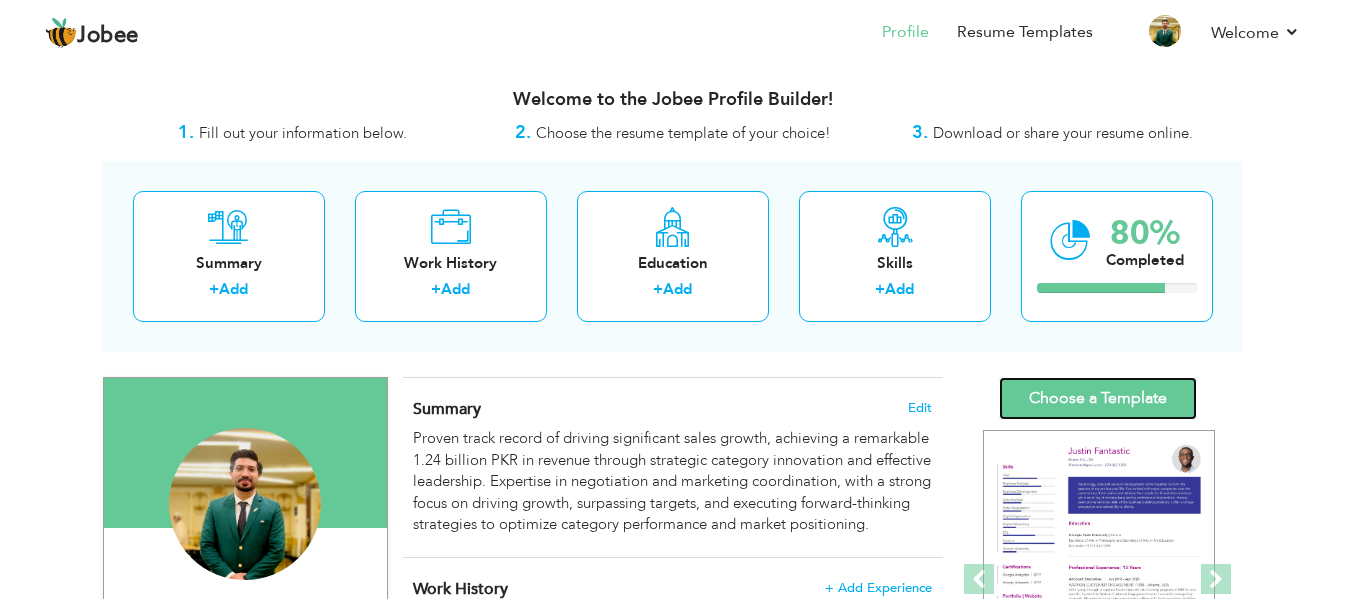 click on "Choose a Template" at bounding box center [1098, 398] 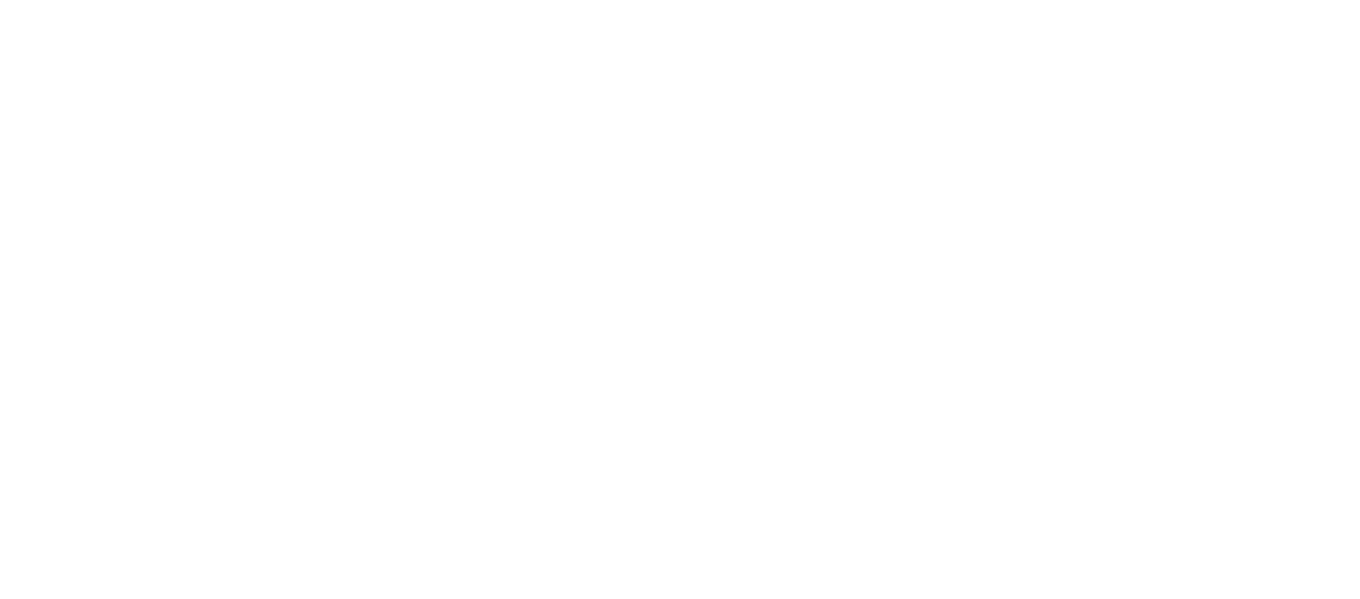 scroll, scrollTop: 0, scrollLeft: 0, axis: both 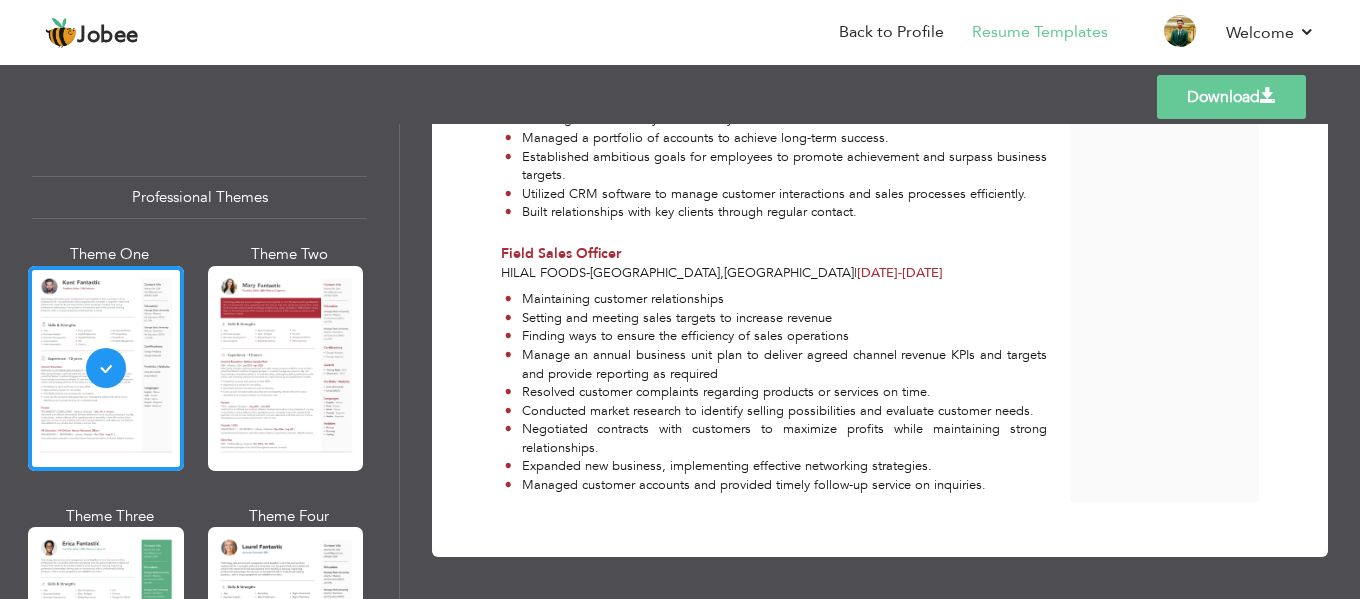 click on "Maintaining customer relationships
Setting and meeting sales targets to increase revenue
Finding ways to ensure the efficiency of sales operations
Manage an annual business unit plan to deliver agreed channel revenue KPIs and targets and provide reporting as required
Resolved customer complaints regarding products or services on time.
Conducted market research to identify selling possibilities and evaluate customer needs.
Negotiated contracts with customers to maximize profits while maintaining strong relationships.
Expanded new business, implementing effective networking strategies.
Managed customer accounts and provided timely follow-up service on inquiries." at bounding box center (774, 392) 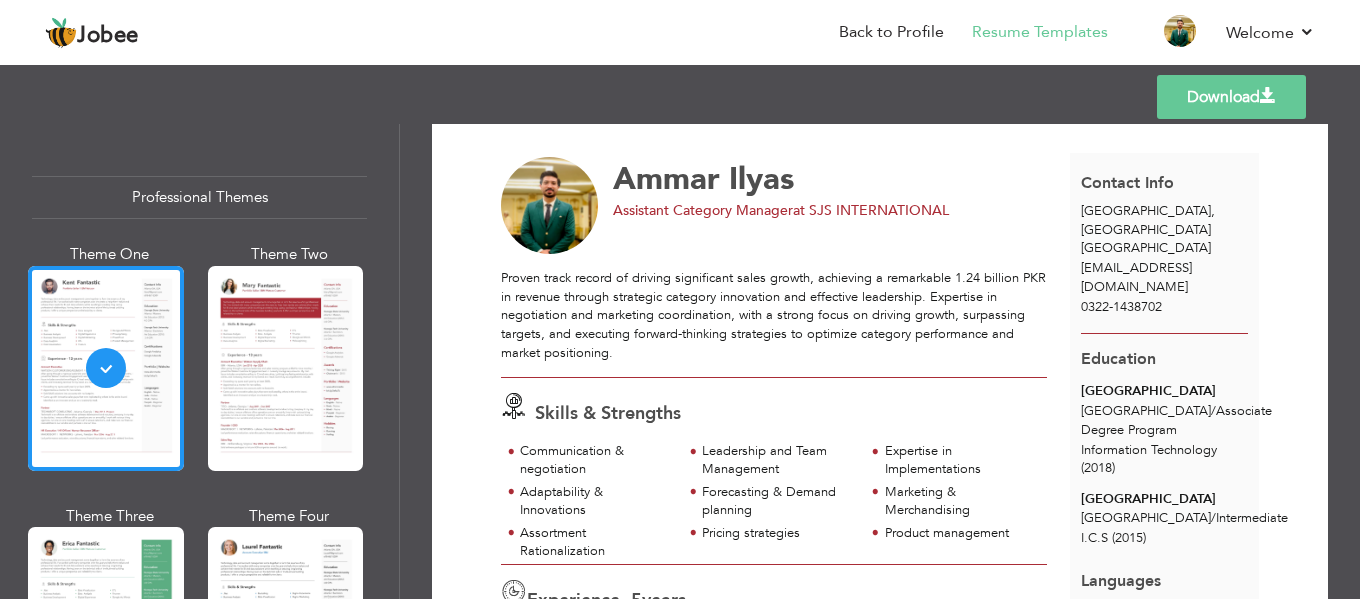 scroll, scrollTop: 0, scrollLeft: 0, axis: both 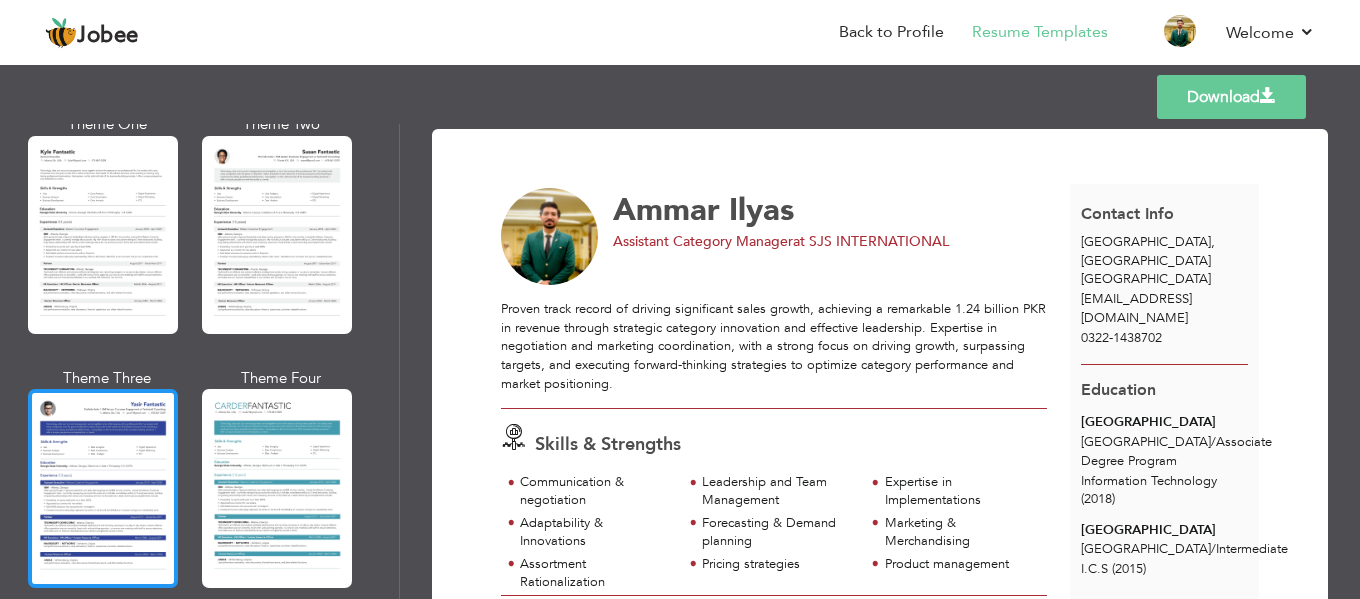 click at bounding box center (103, 488) 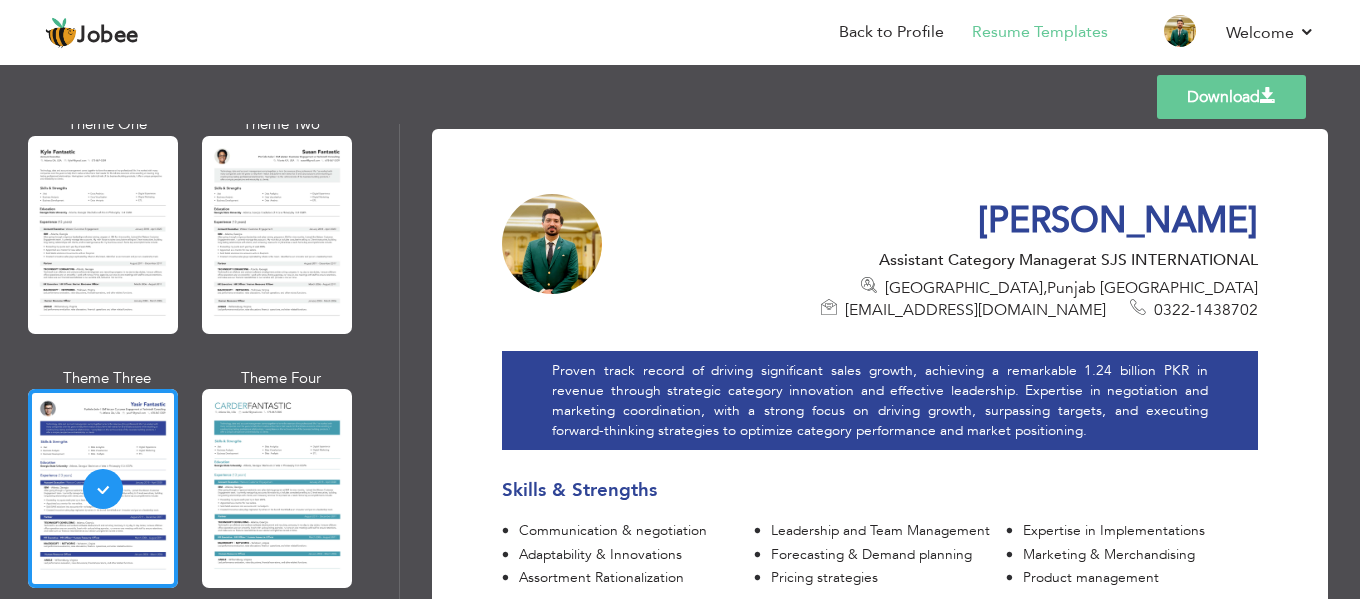 click on "Download" at bounding box center (1231, 97) 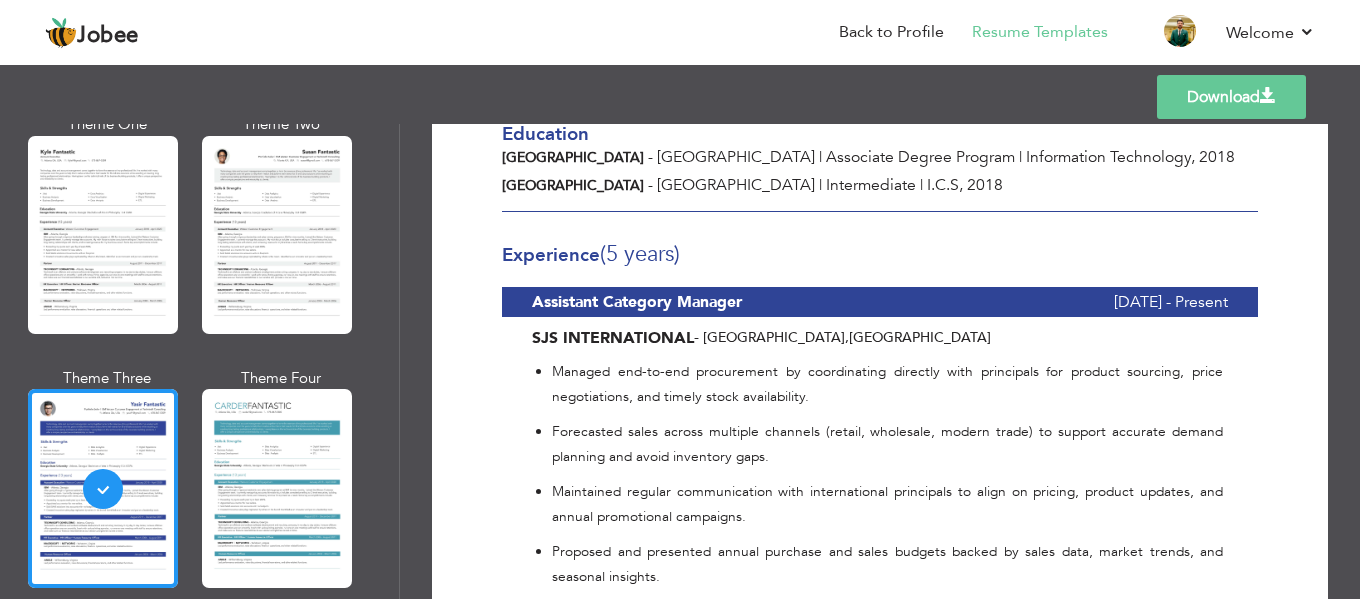 scroll, scrollTop: 506, scrollLeft: 0, axis: vertical 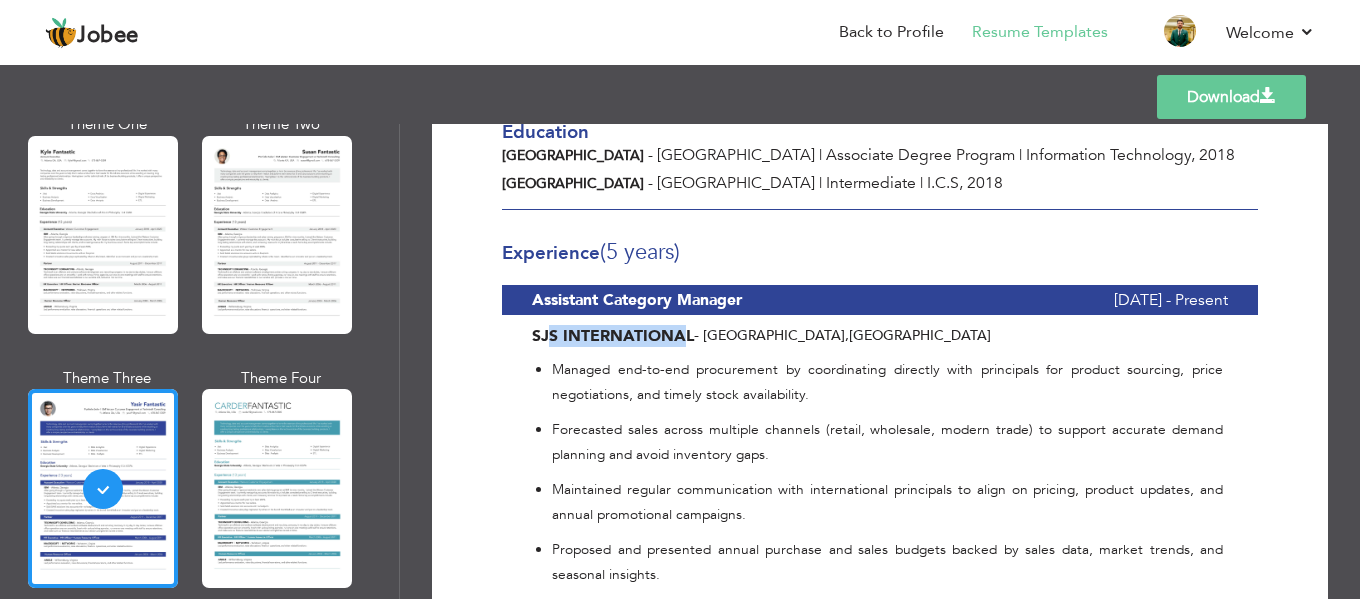 drag, startPoint x: 563, startPoint y: 308, endPoint x: 686, endPoint y: 313, distance: 123.101585 